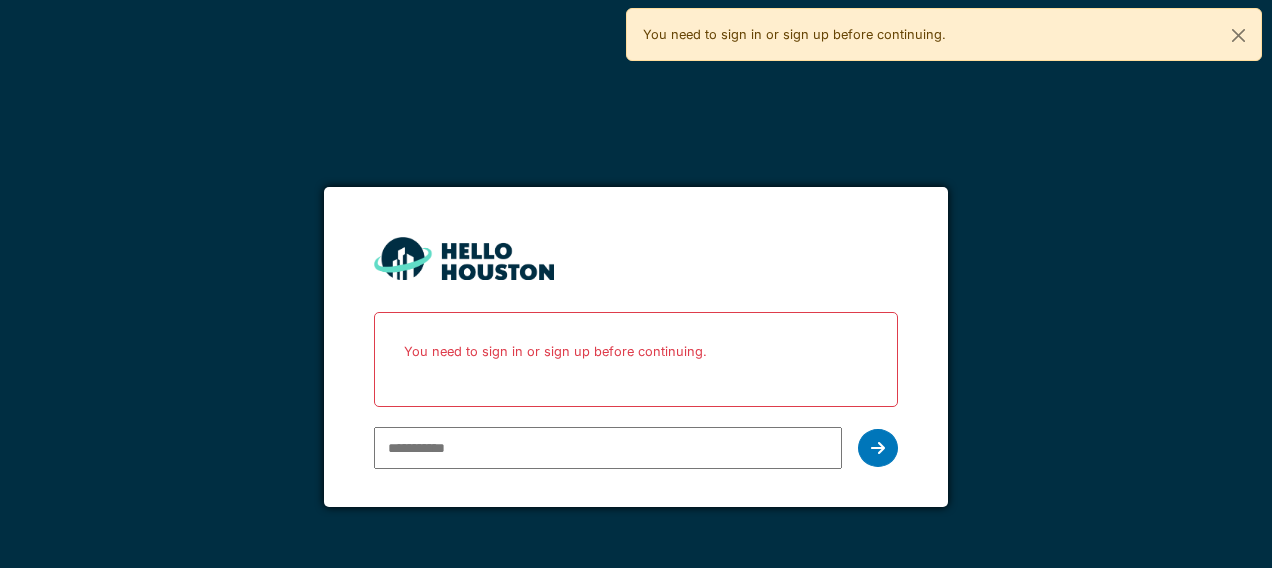scroll, scrollTop: 0, scrollLeft: 0, axis: both 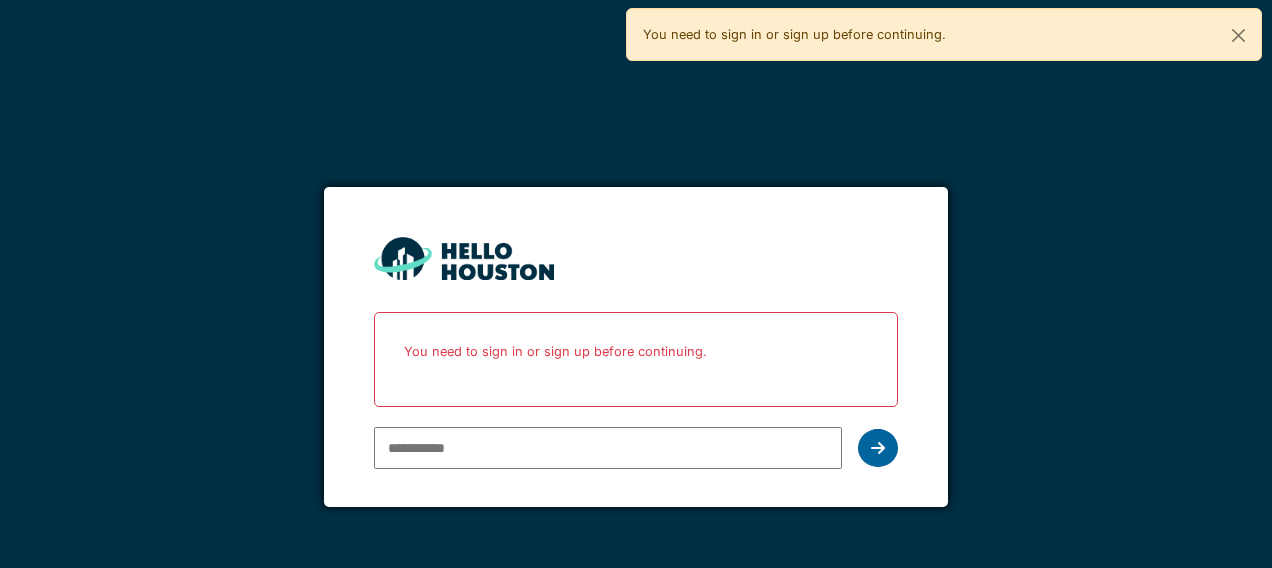 type on "**********" 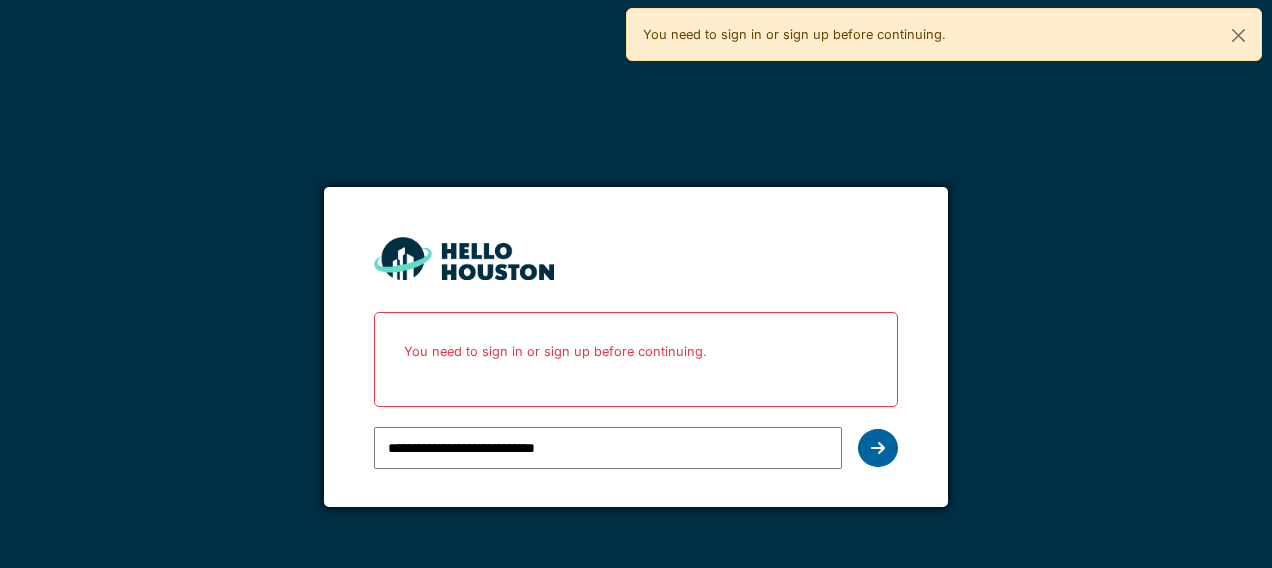 click at bounding box center (878, 448) 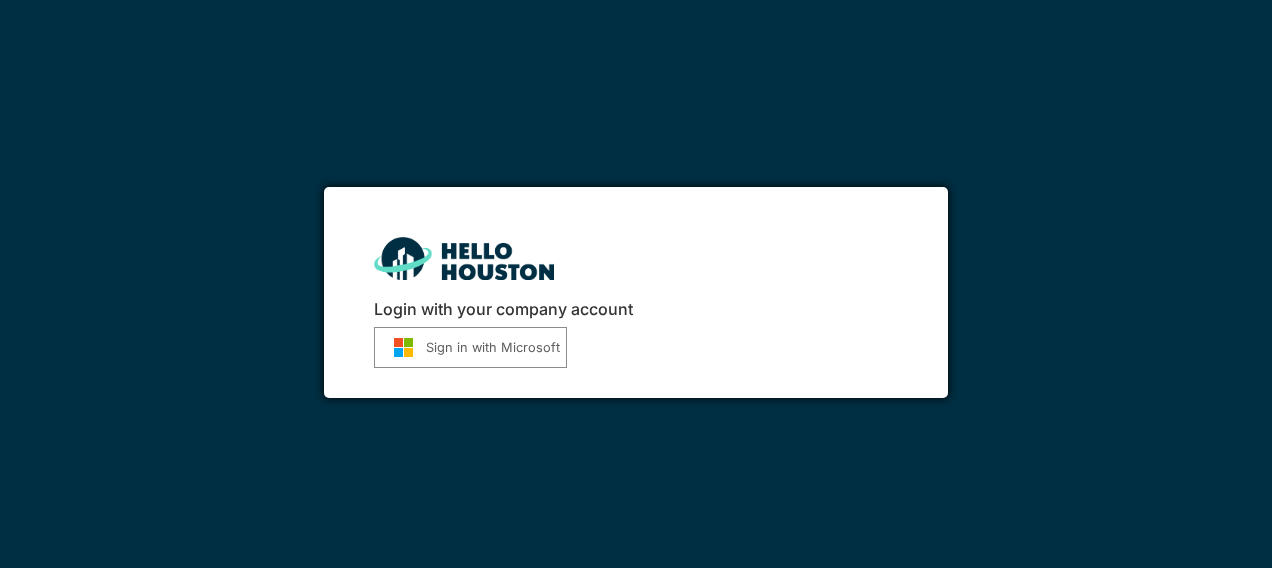 scroll, scrollTop: 0, scrollLeft: 0, axis: both 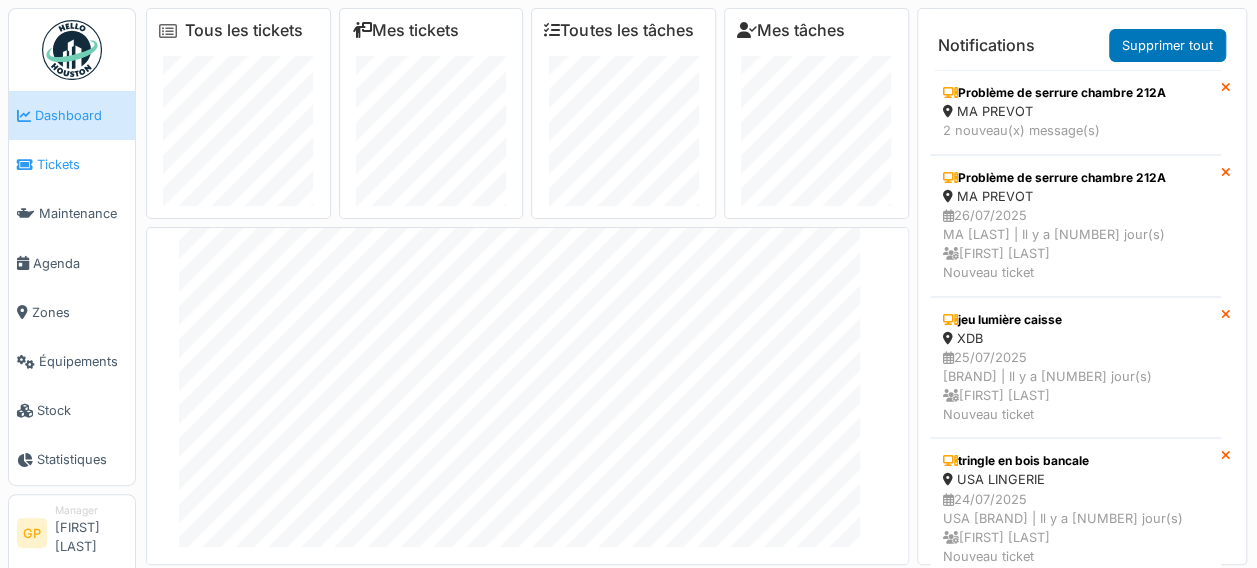 click on "Tickets" at bounding box center [82, 164] 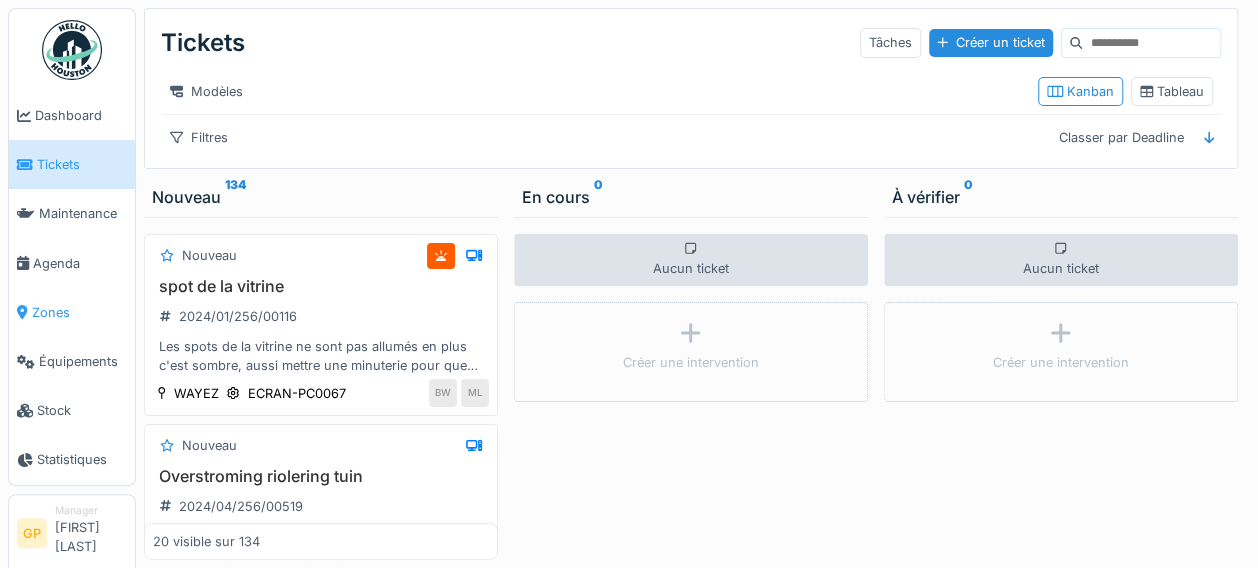 scroll, scrollTop: 15, scrollLeft: 0, axis: vertical 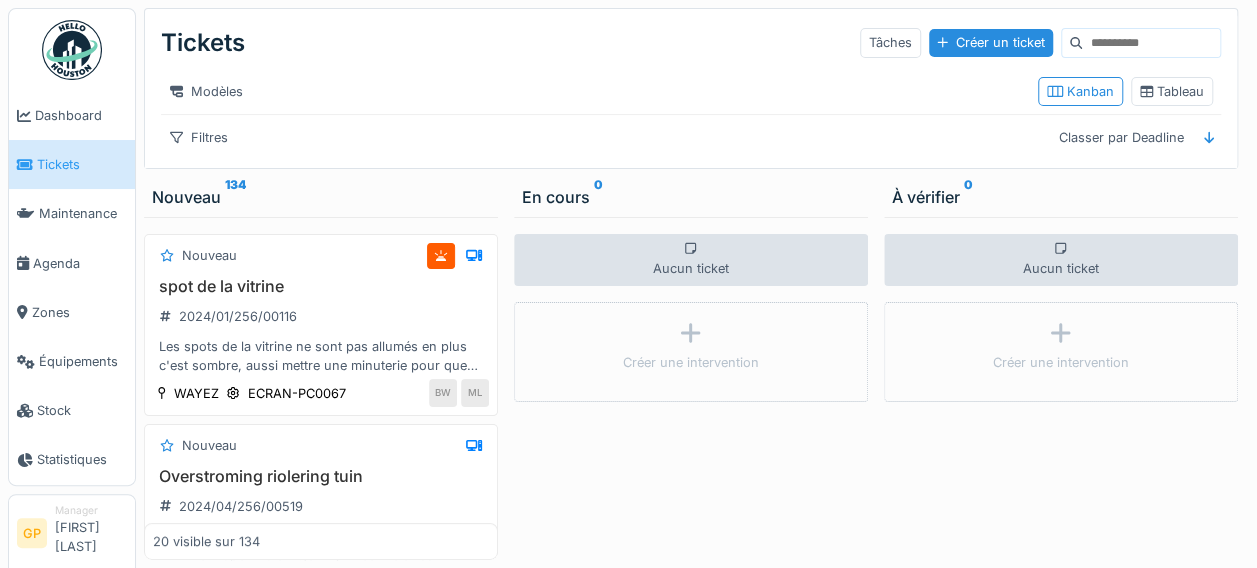 click on "Manager
Gael Petillion" at bounding box center [91, 534] 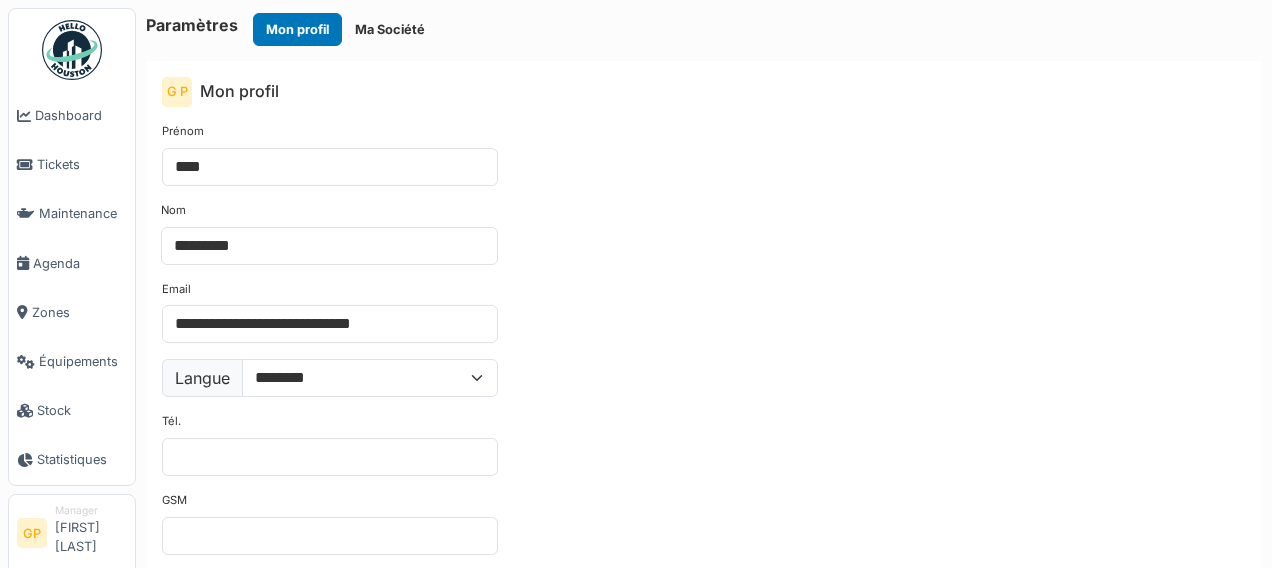 scroll, scrollTop: 0, scrollLeft: 0, axis: both 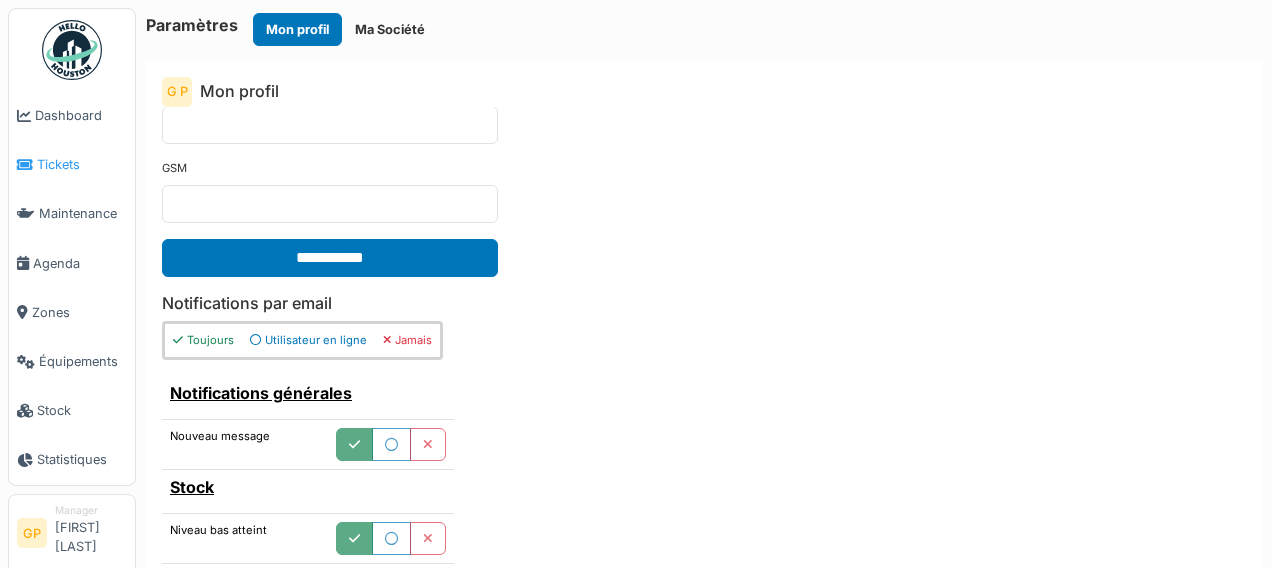 click on "Tickets" at bounding box center [72, 164] 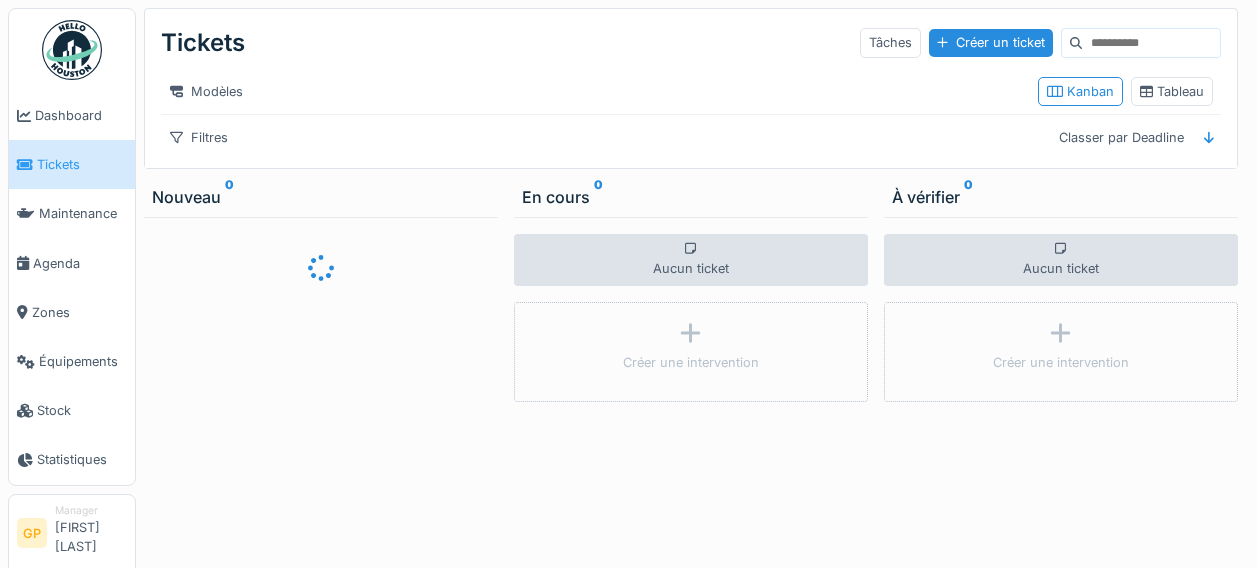 scroll, scrollTop: 0, scrollLeft: 0, axis: both 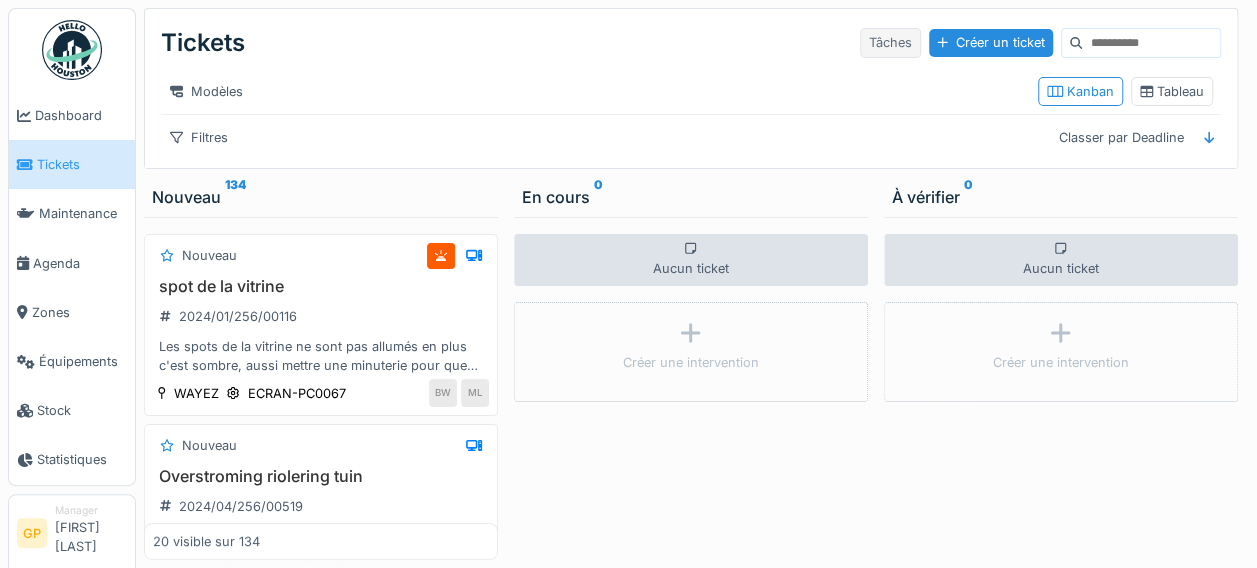 click on "Tâches" at bounding box center (890, 42) 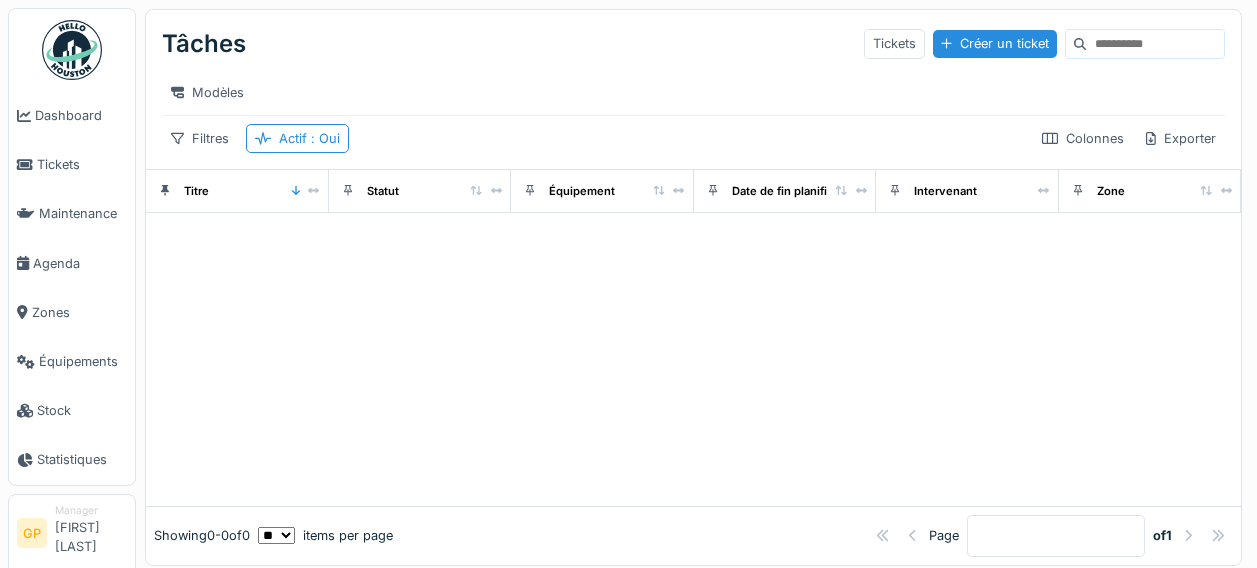 scroll, scrollTop: 0, scrollLeft: 0, axis: both 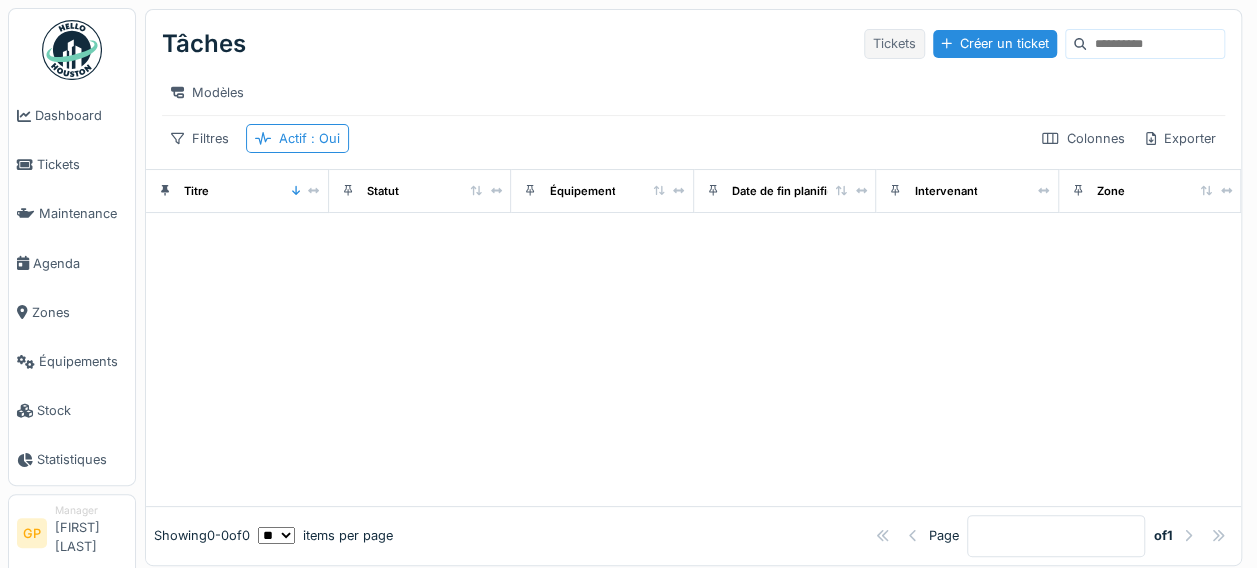 click on "Tickets" at bounding box center [894, 43] 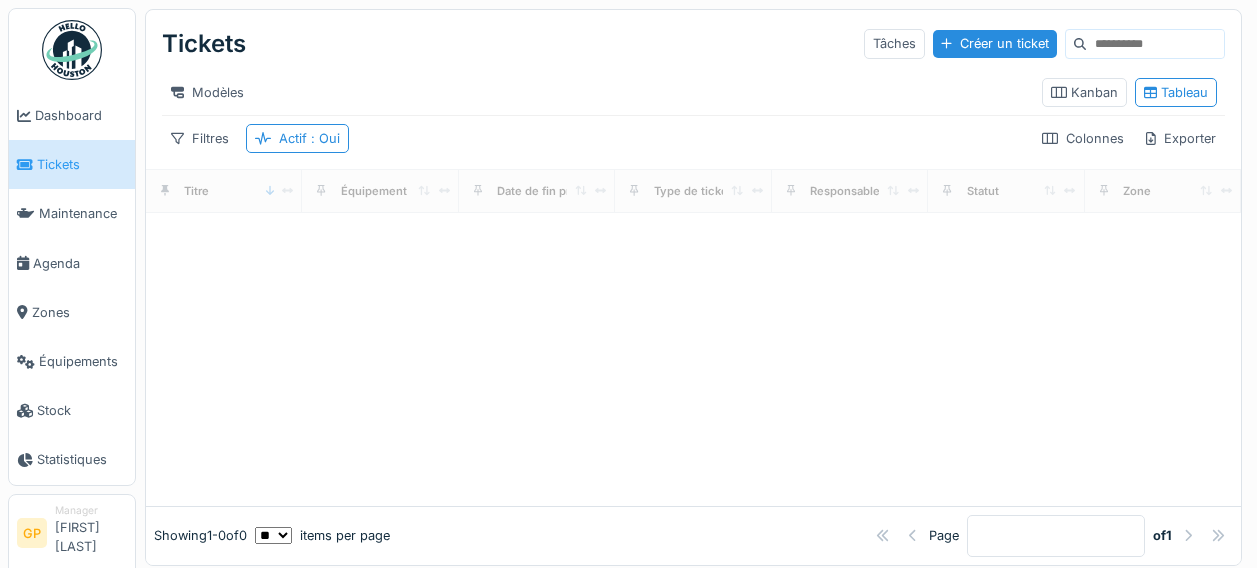 scroll, scrollTop: 0, scrollLeft: 0, axis: both 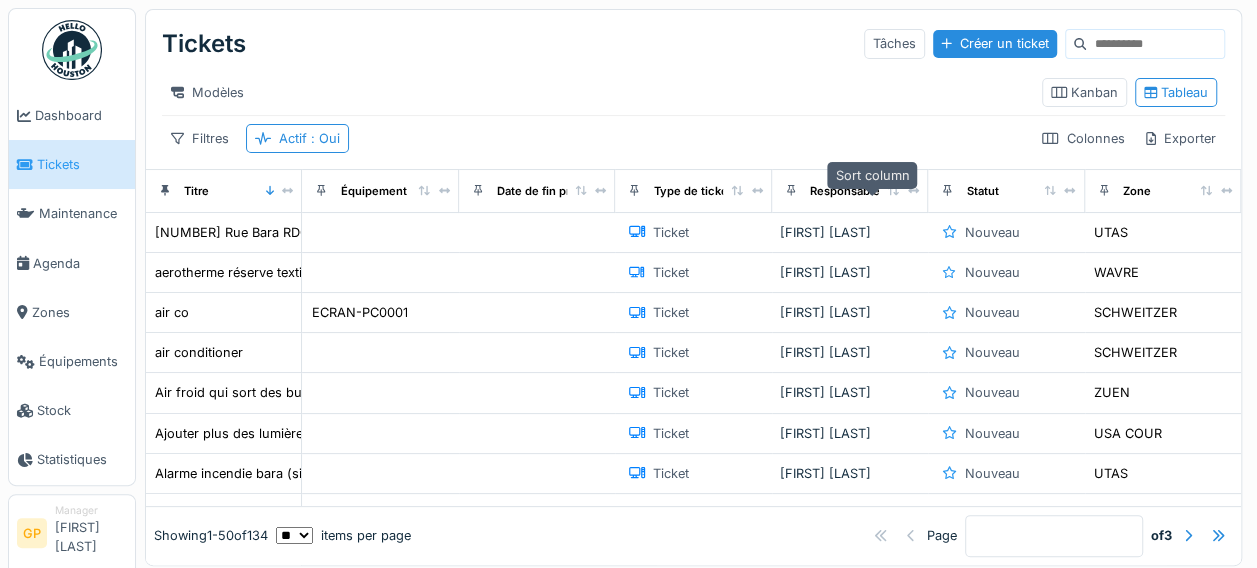 click 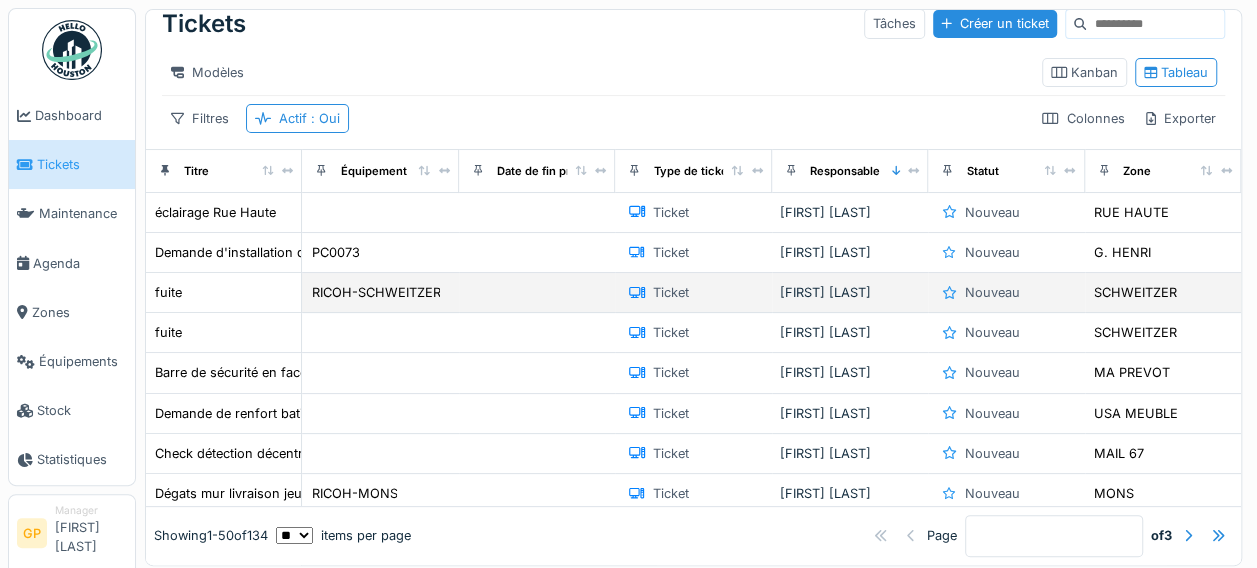scroll, scrollTop: 0, scrollLeft: 0, axis: both 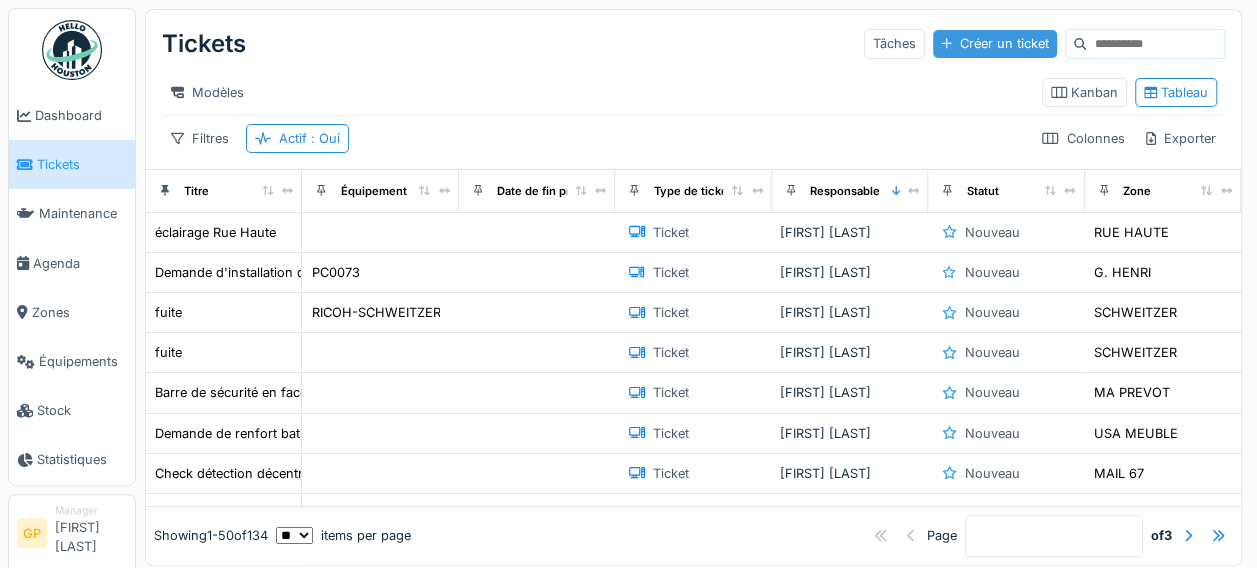 click on "Créer un ticket" at bounding box center [995, 43] 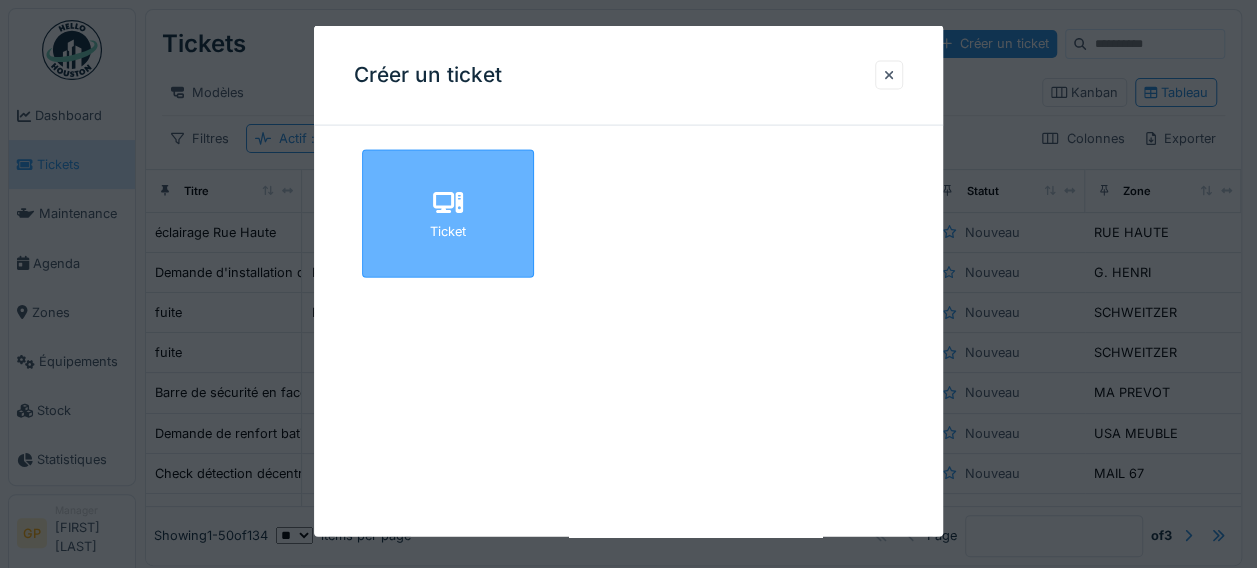 click 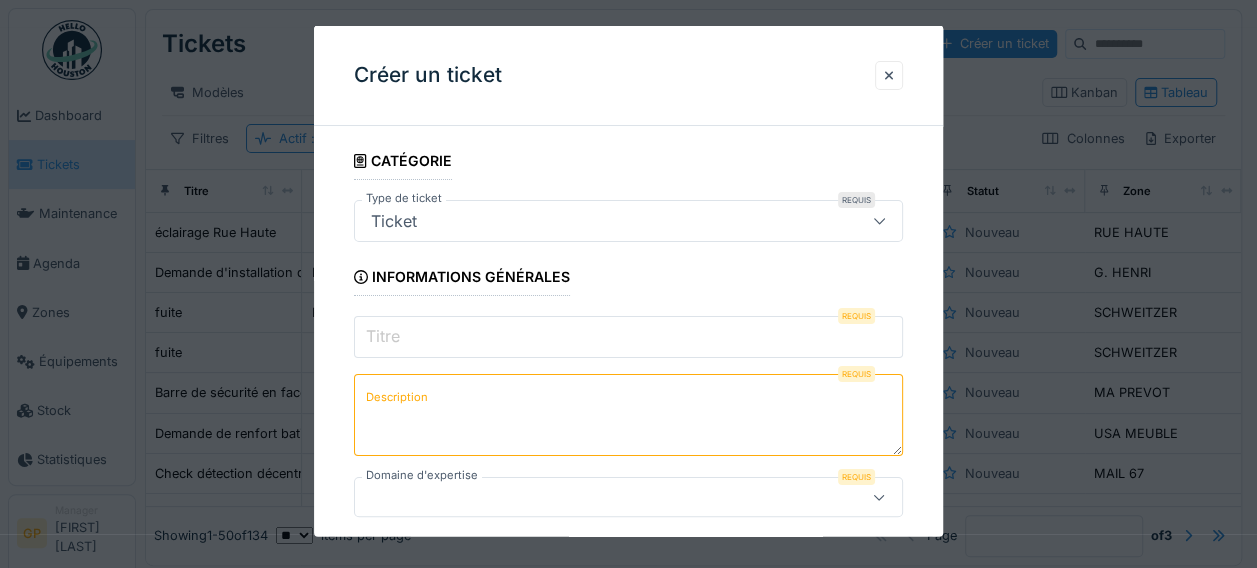 click on "Titre" at bounding box center [628, 337] 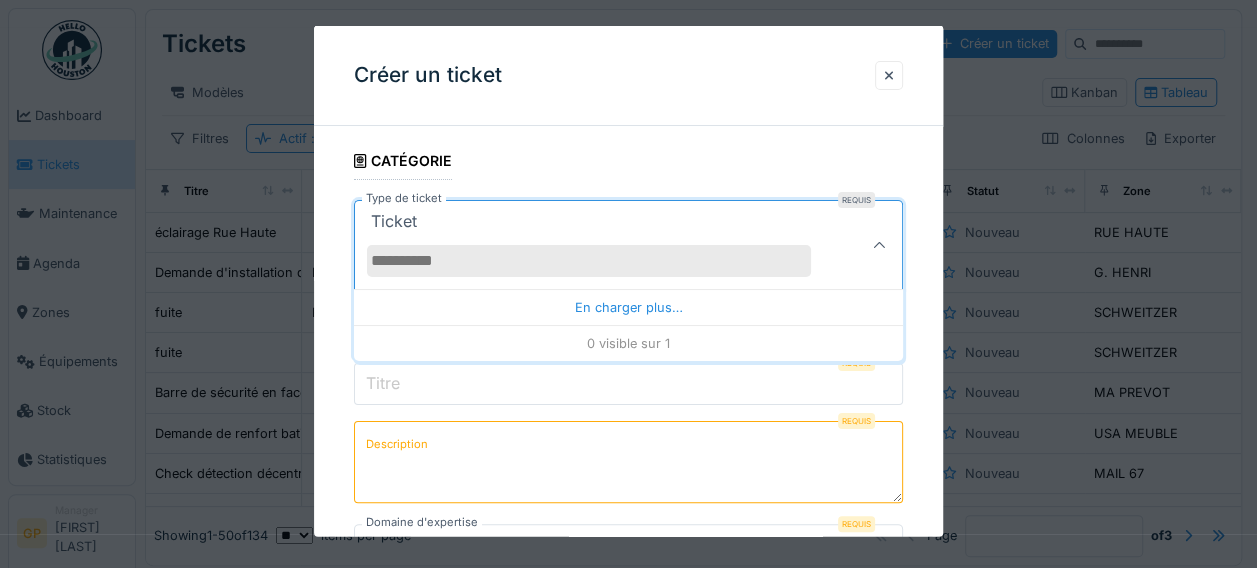 click on "Ticket" at bounding box center (601, 245) 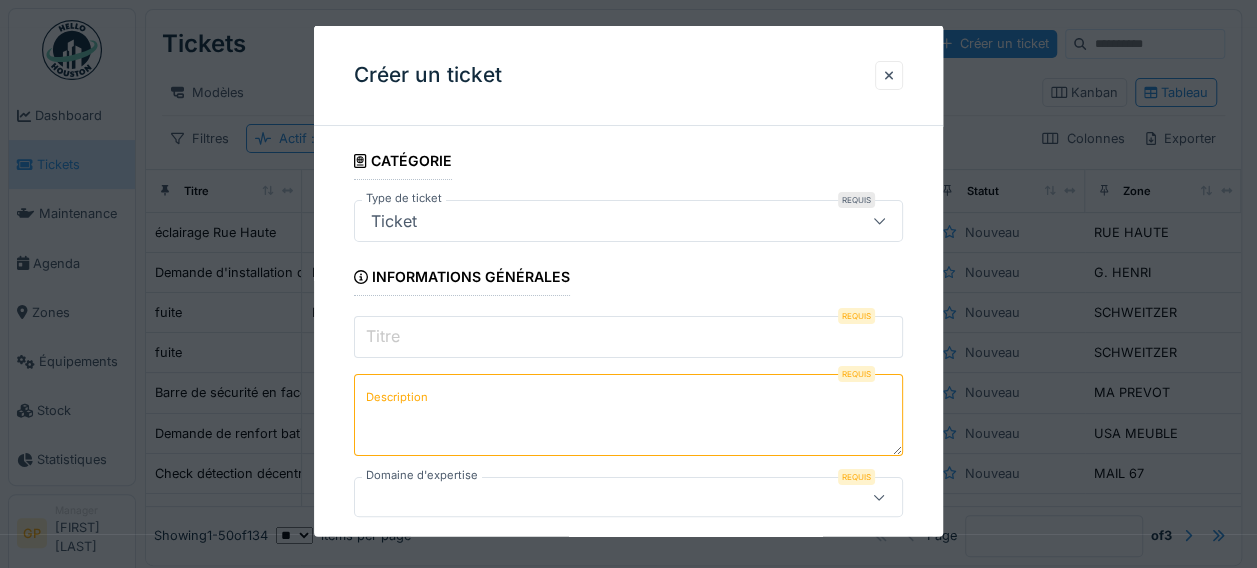 click on "Titre" at bounding box center [628, 337] 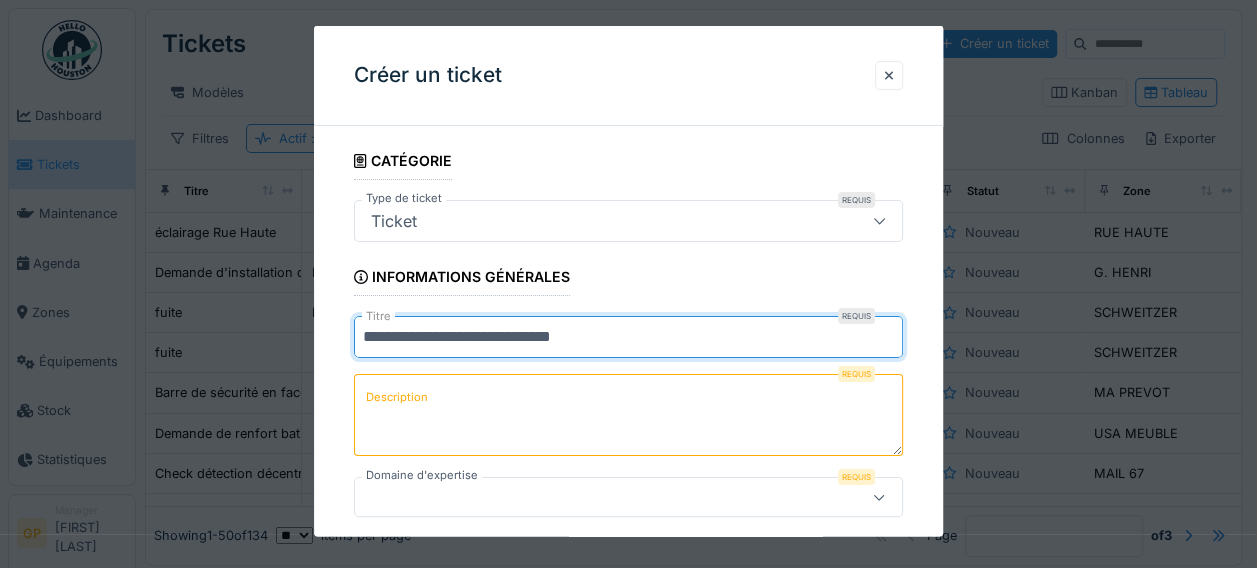 type on "**********" 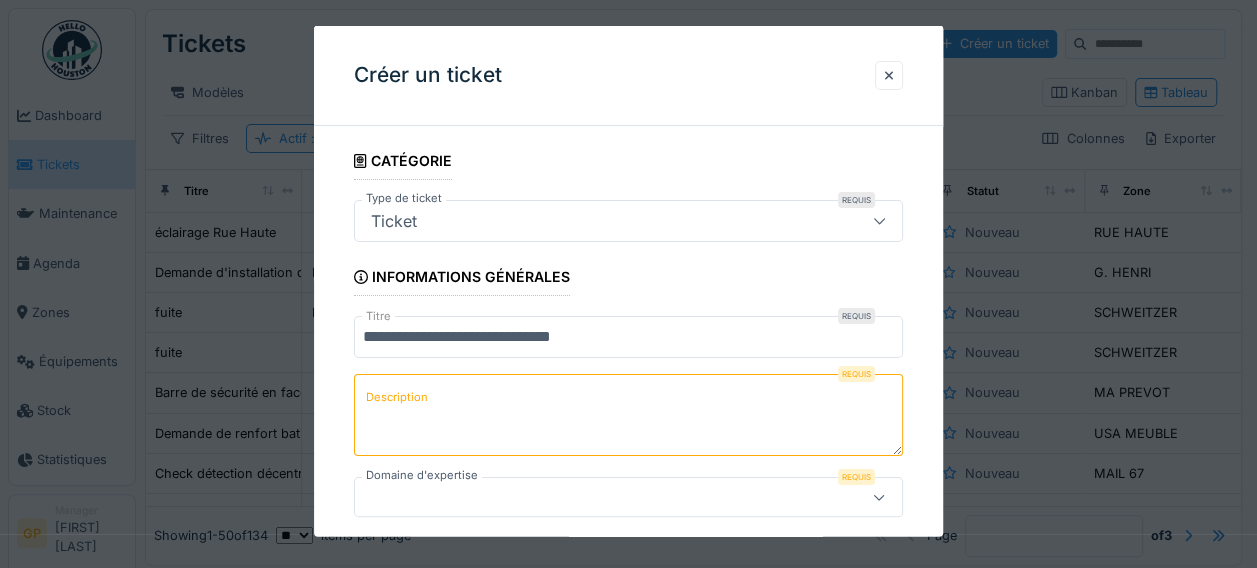 click on "Description" at bounding box center [628, 415] 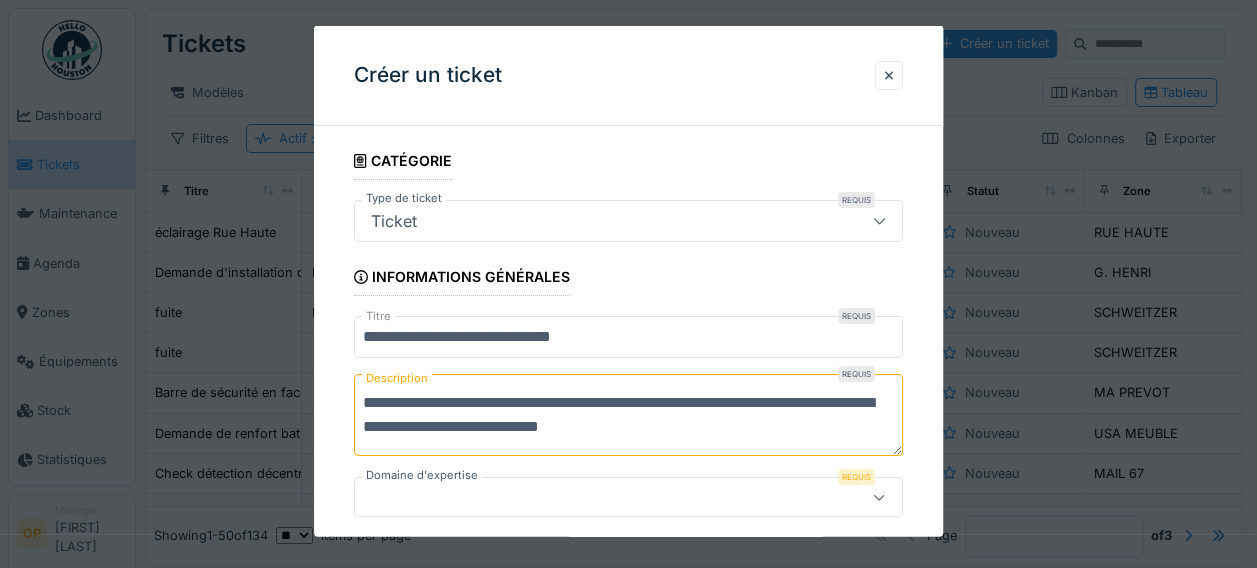 paste on "**********" 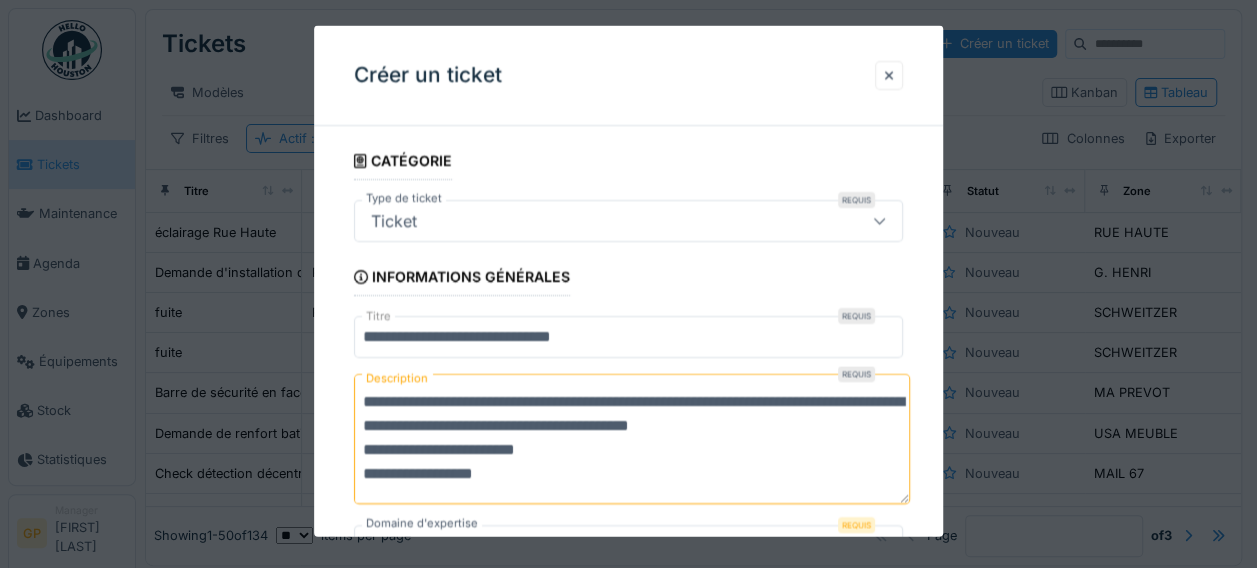 scroll, scrollTop: 24, scrollLeft: 0, axis: vertical 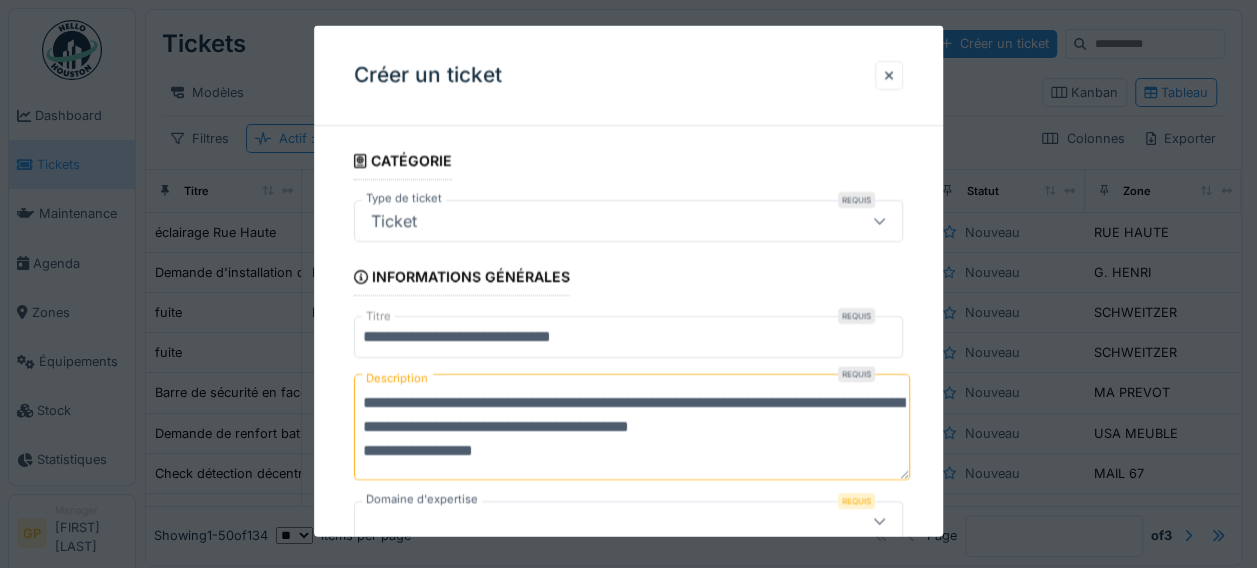 click on "**********" at bounding box center [632, 426] 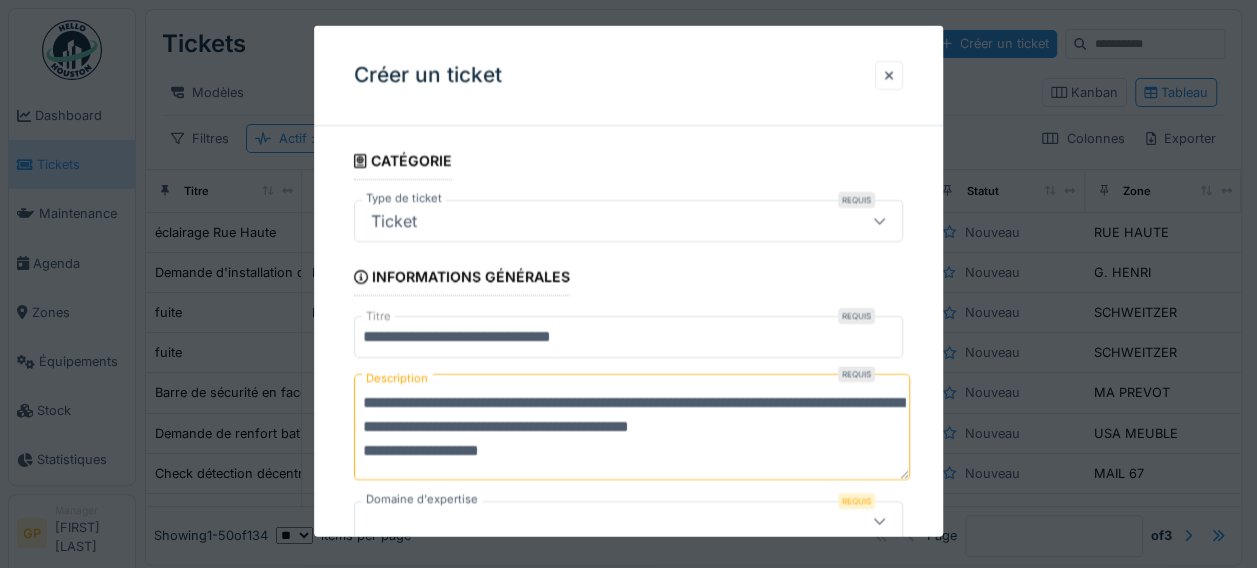 paste on "**********" 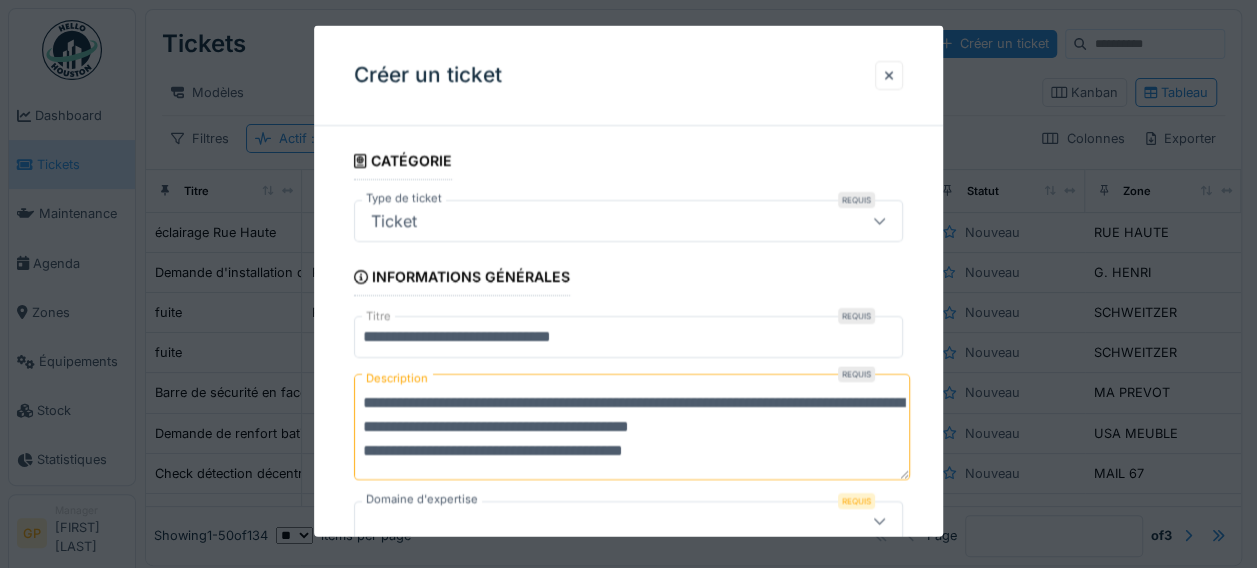 scroll, scrollTop: 5, scrollLeft: 0, axis: vertical 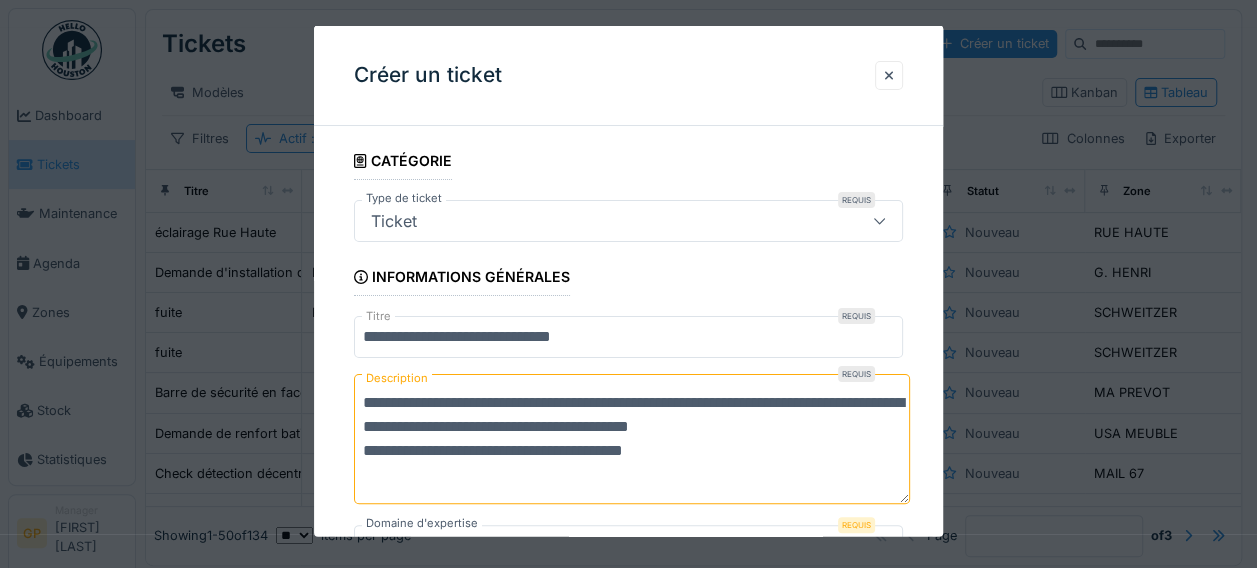 click on "**********" at bounding box center [632, 438] 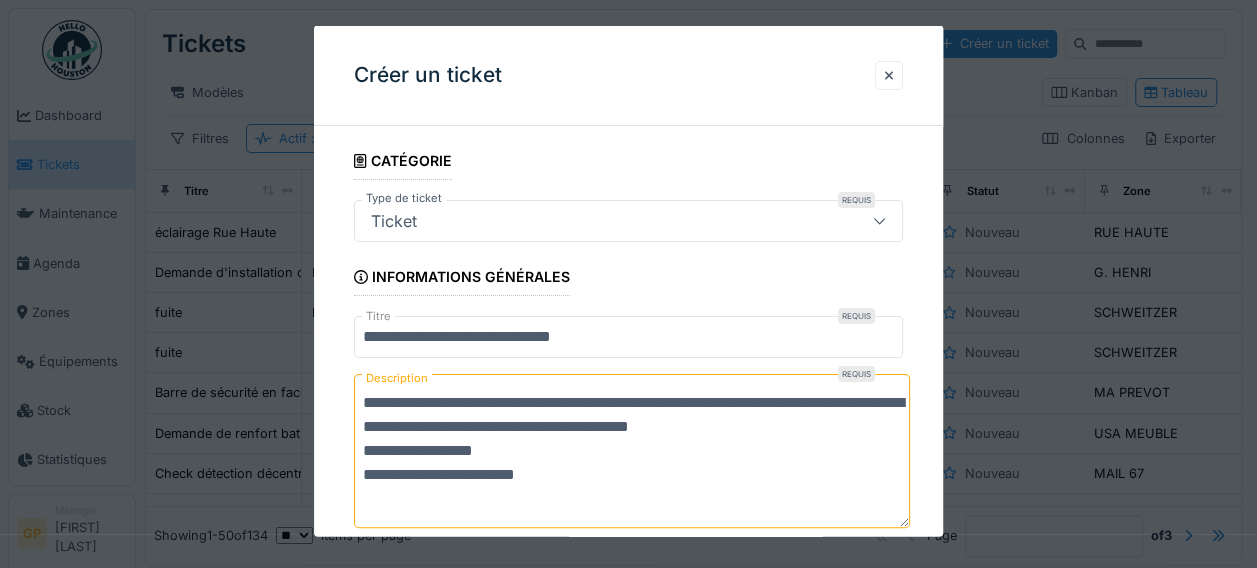 click on "**********" at bounding box center (632, 450) 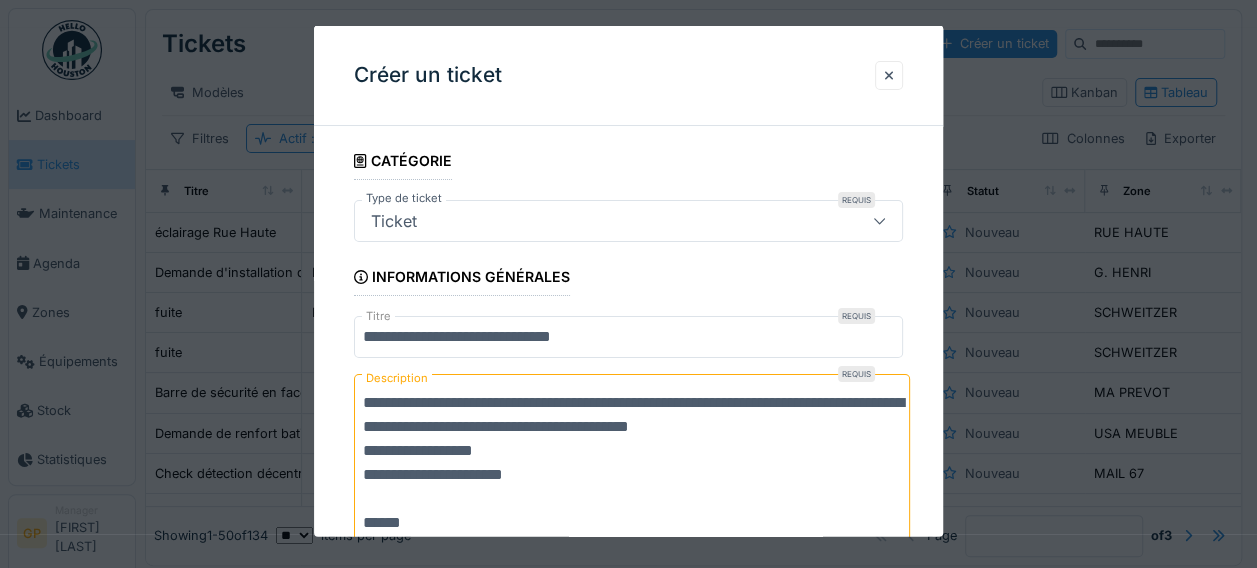 scroll, scrollTop: 12, scrollLeft: 0, axis: vertical 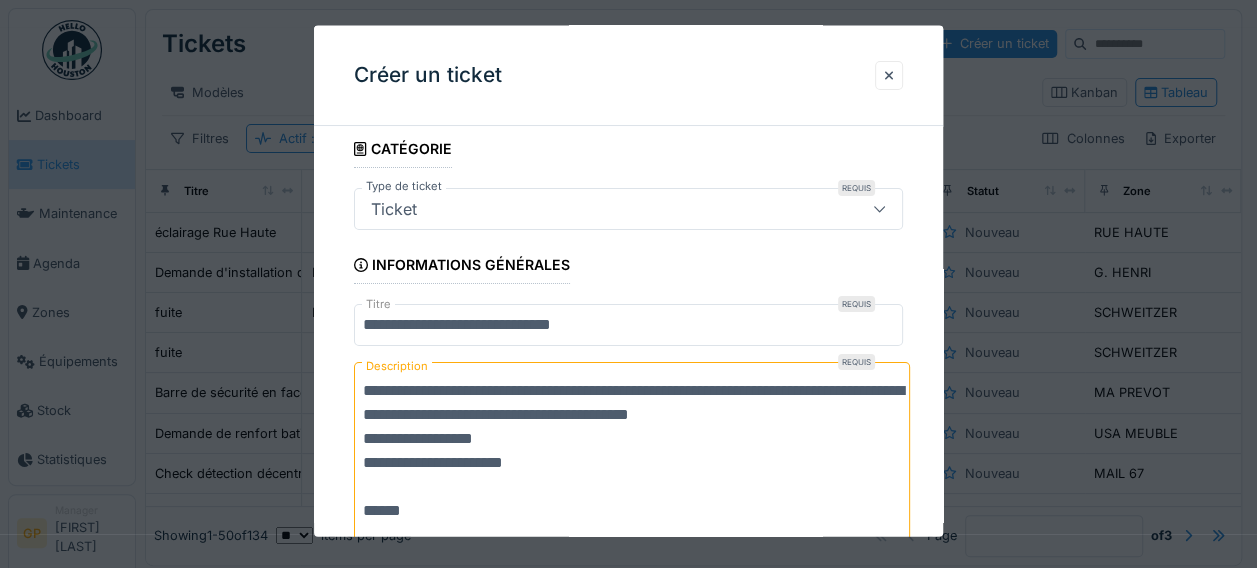 paste on "**********" 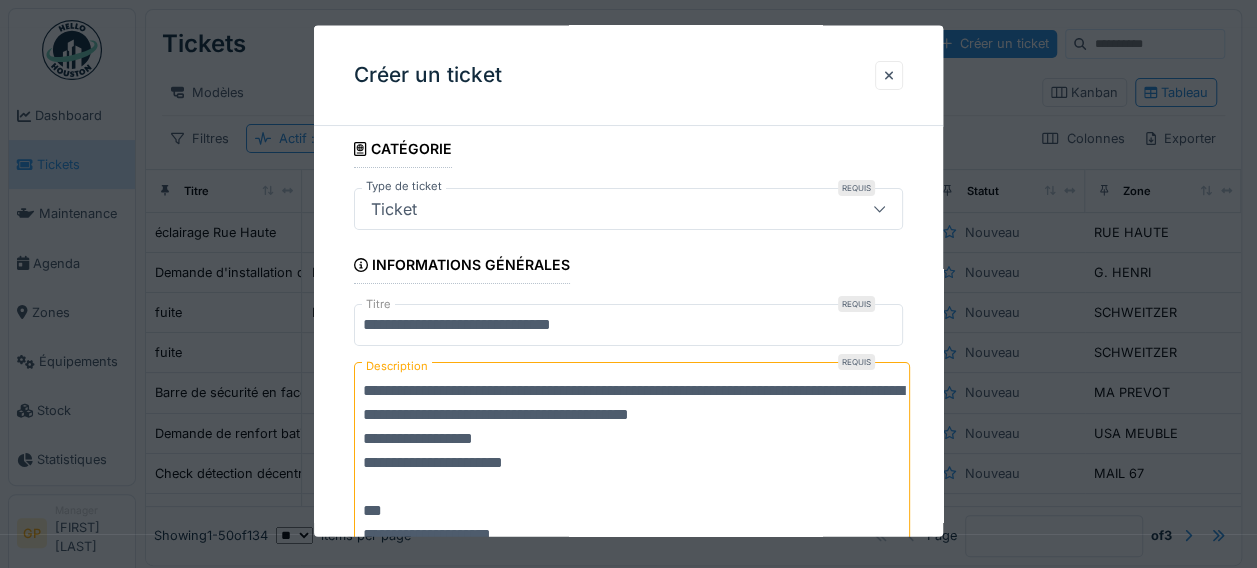 scroll, scrollTop: 36, scrollLeft: 0, axis: vertical 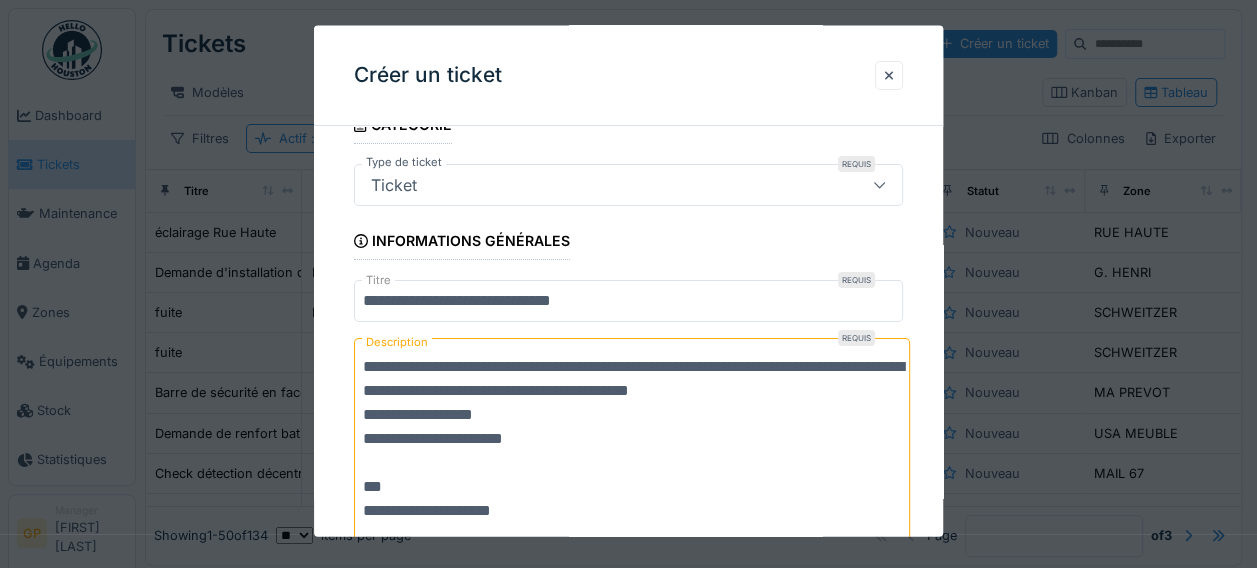 paste on "**********" 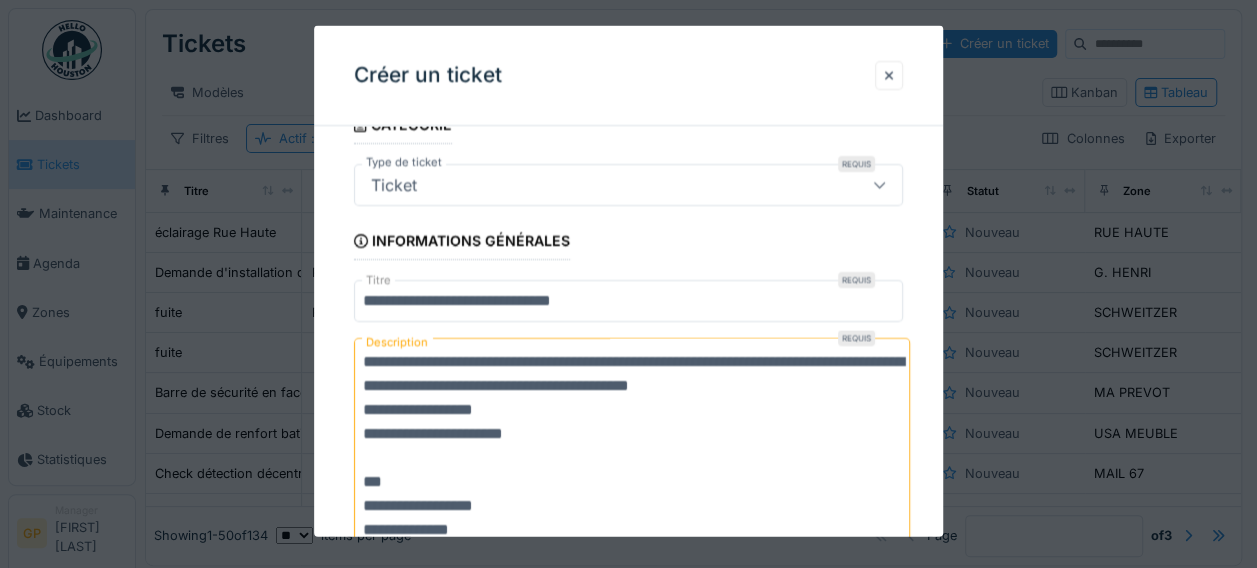 scroll, scrollTop: 29, scrollLeft: 0, axis: vertical 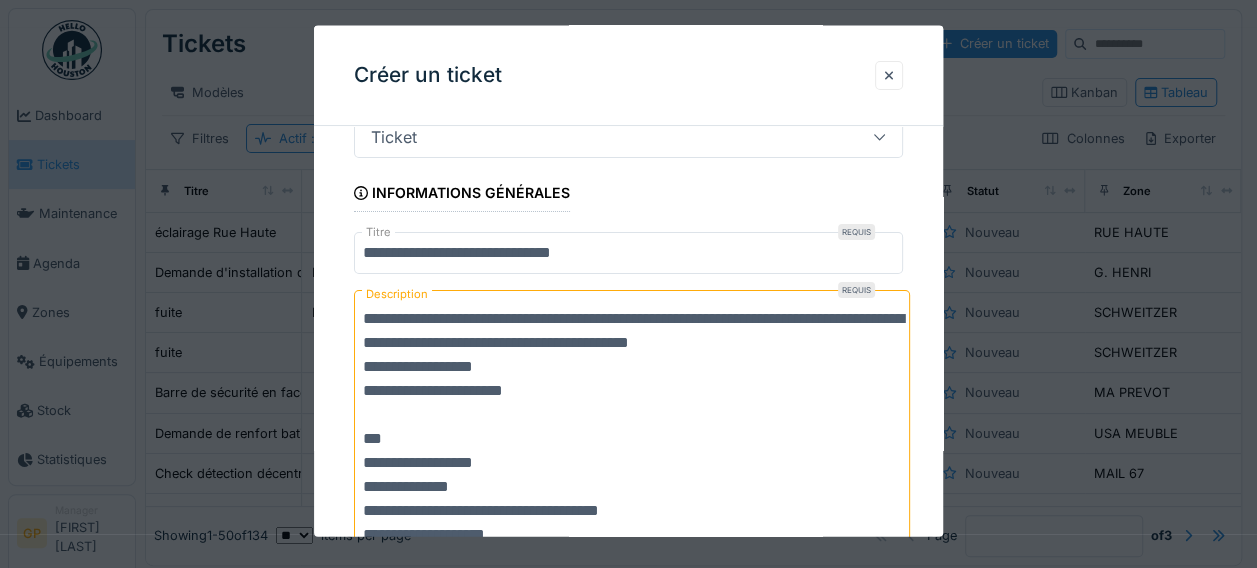 drag, startPoint x: 688, startPoint y: 483, endPoint x: 361, endPoint y: 490, distance: 327.07492 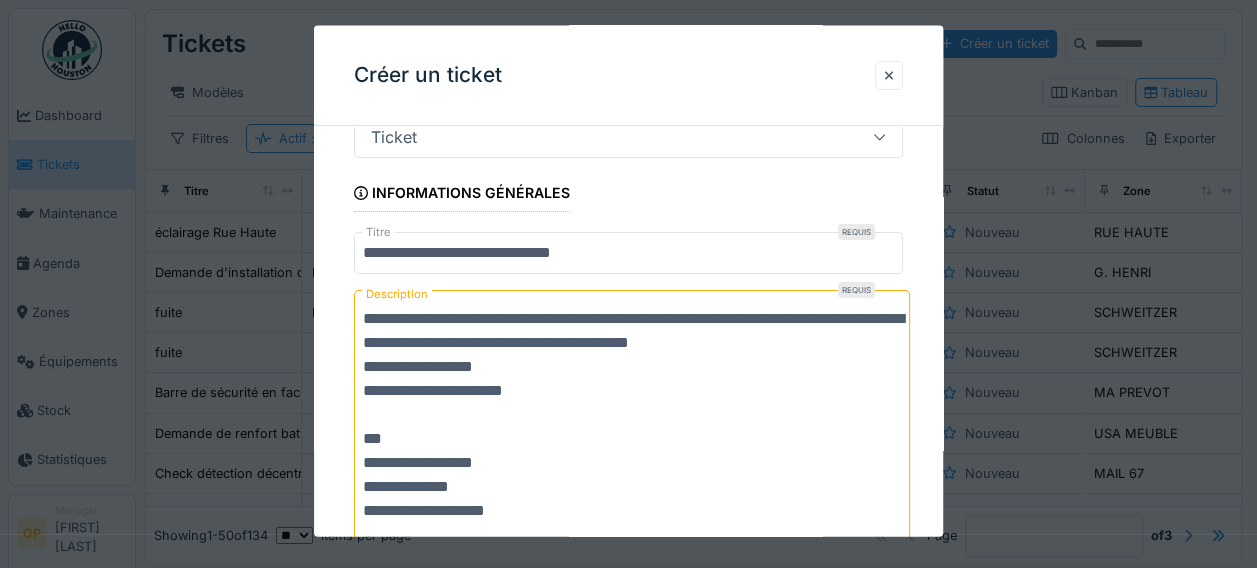 scroll, scrollTop: 0, scrollLeft: 0, axis: both 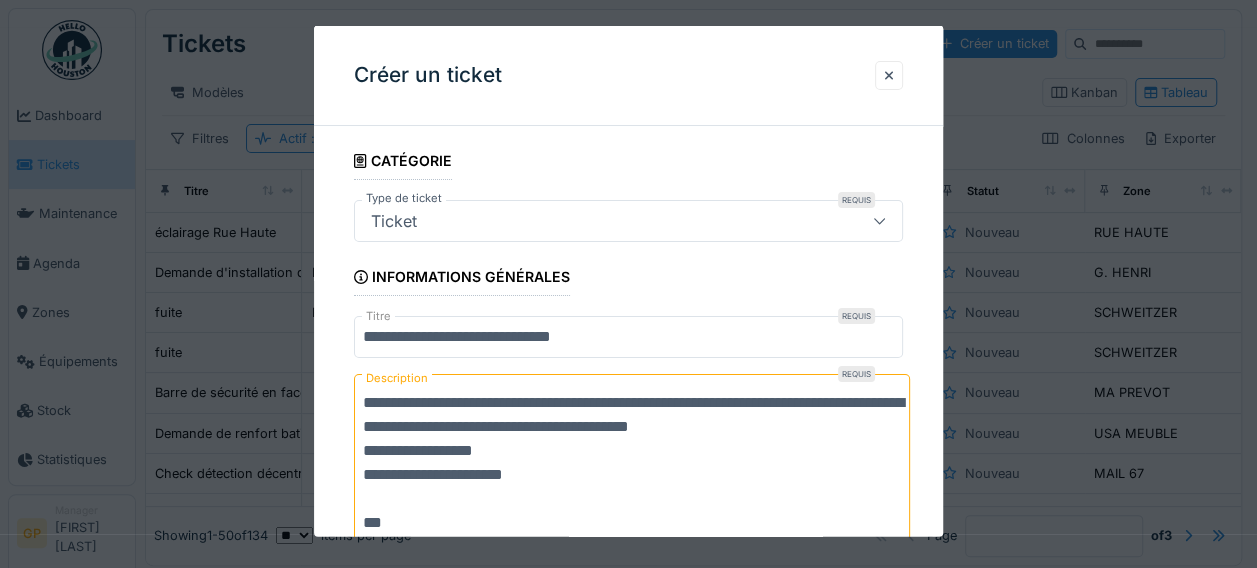 click on "**********" at bounding box center [632, 522] 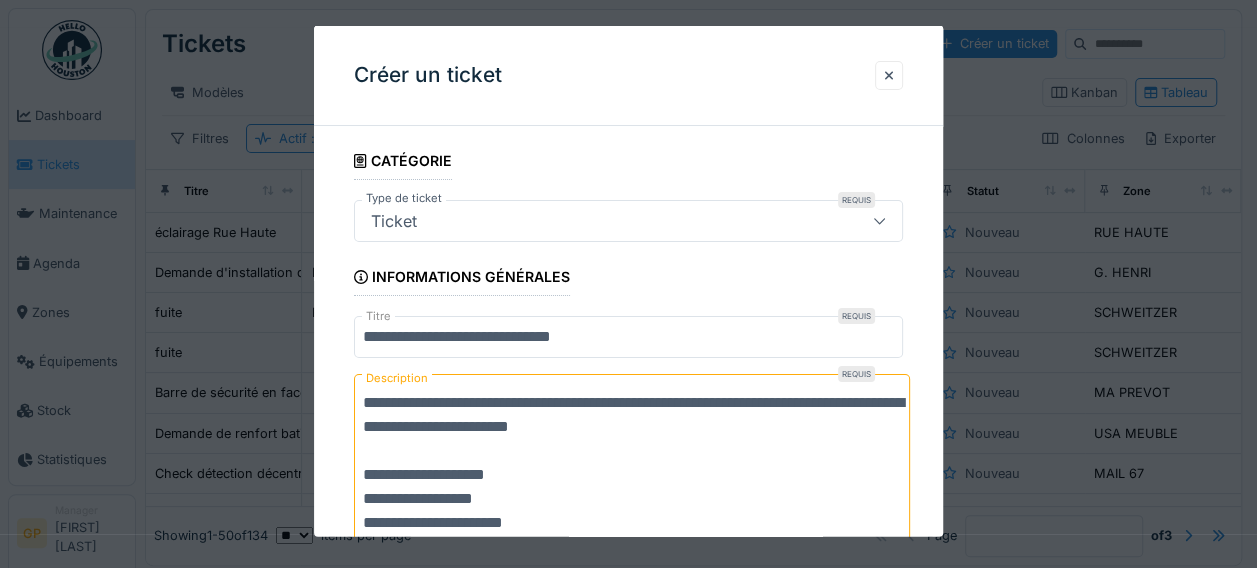 scroll, scrollTop: 24, scrollLeft: 0, axis: vertical 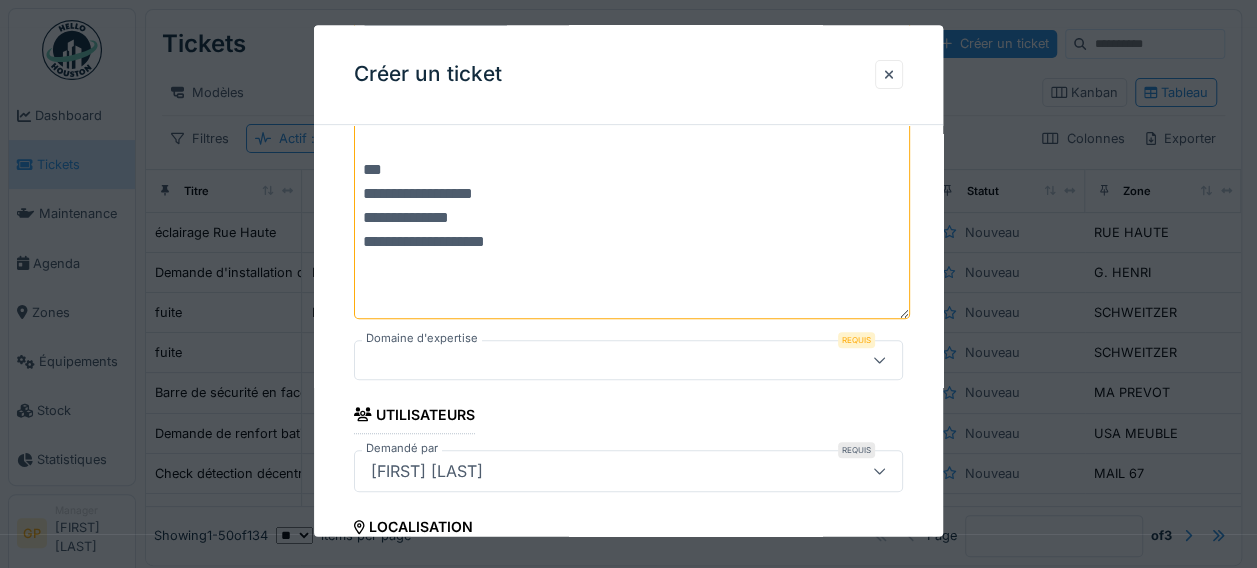 click on "**********" at bounding box center [632, 146] 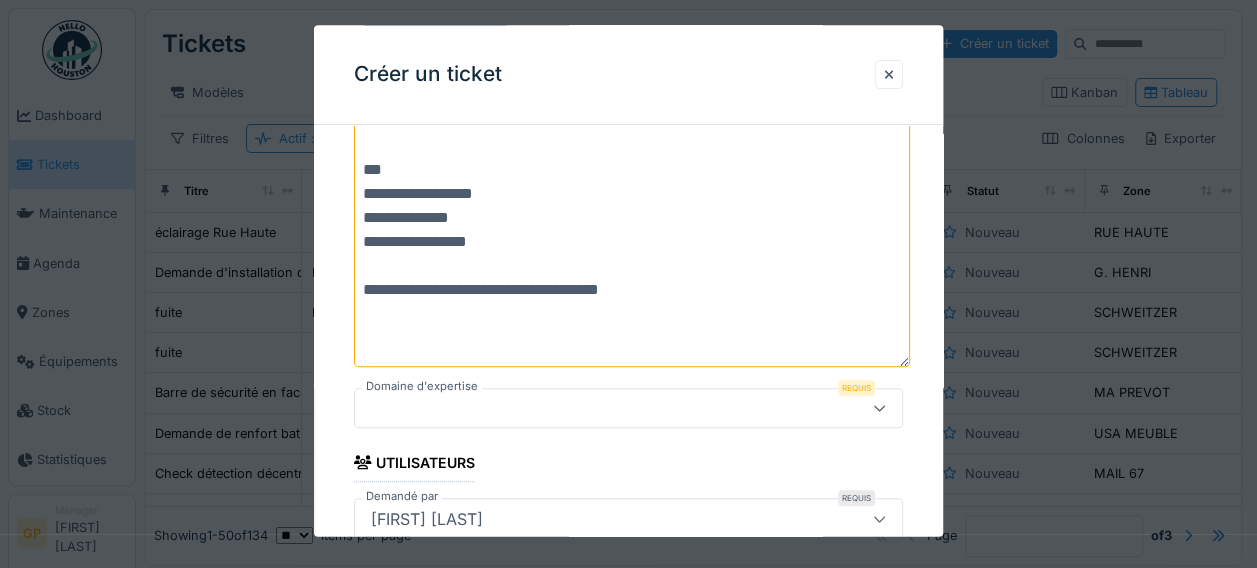 scroll, scrollTop: 24, scrollLeft: 0, axis: vertical 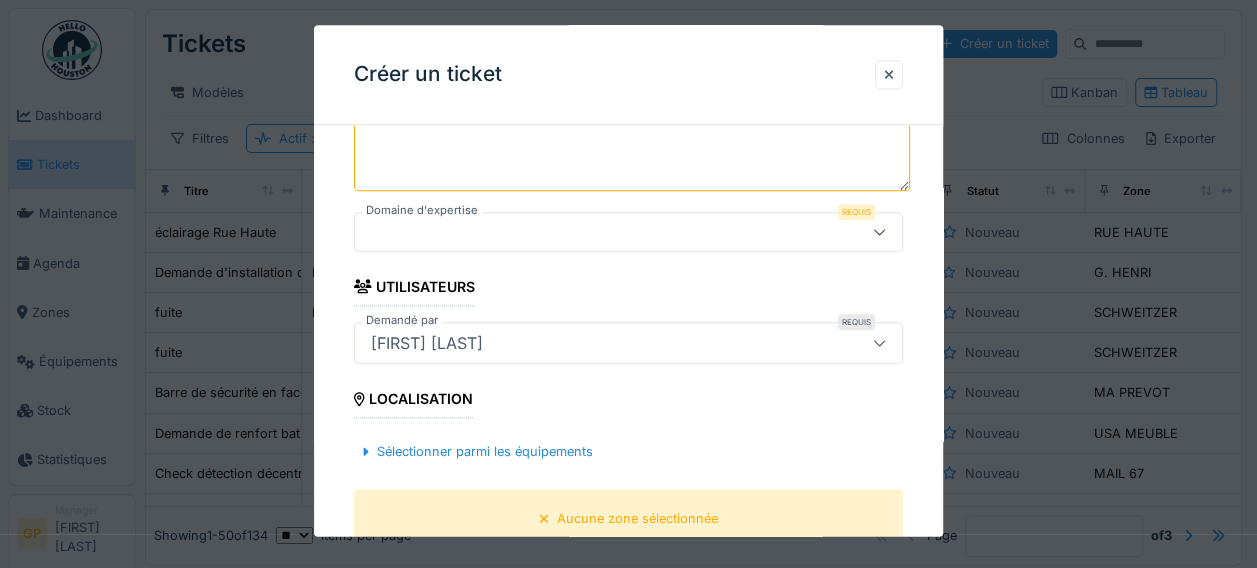 type on "**********" 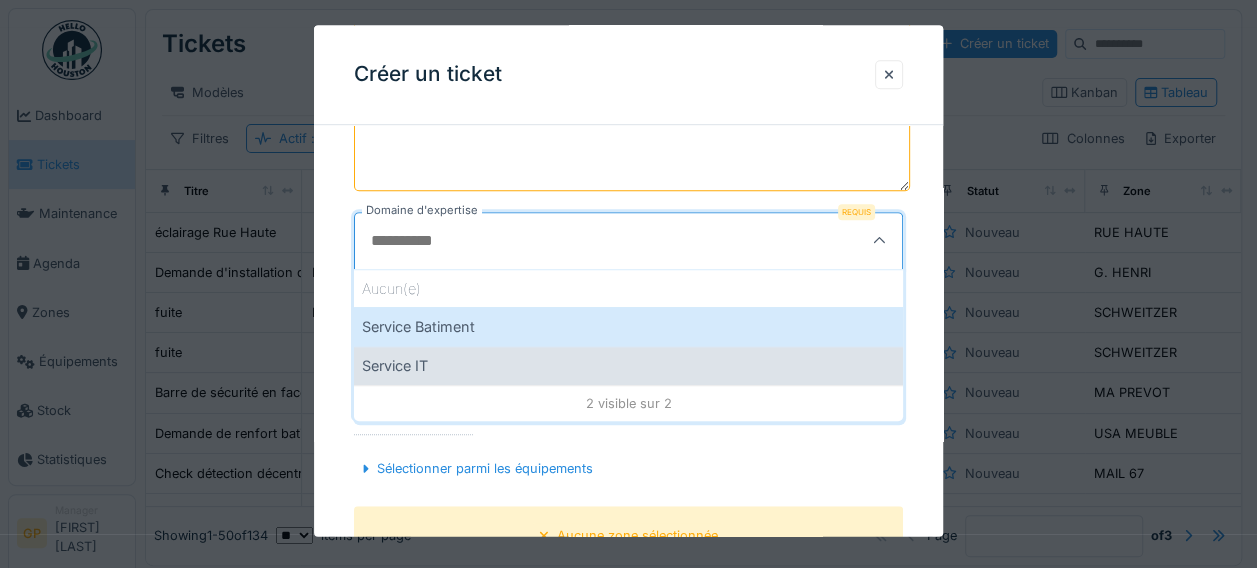 click on "Service IT" at bounding box center (628, 366) 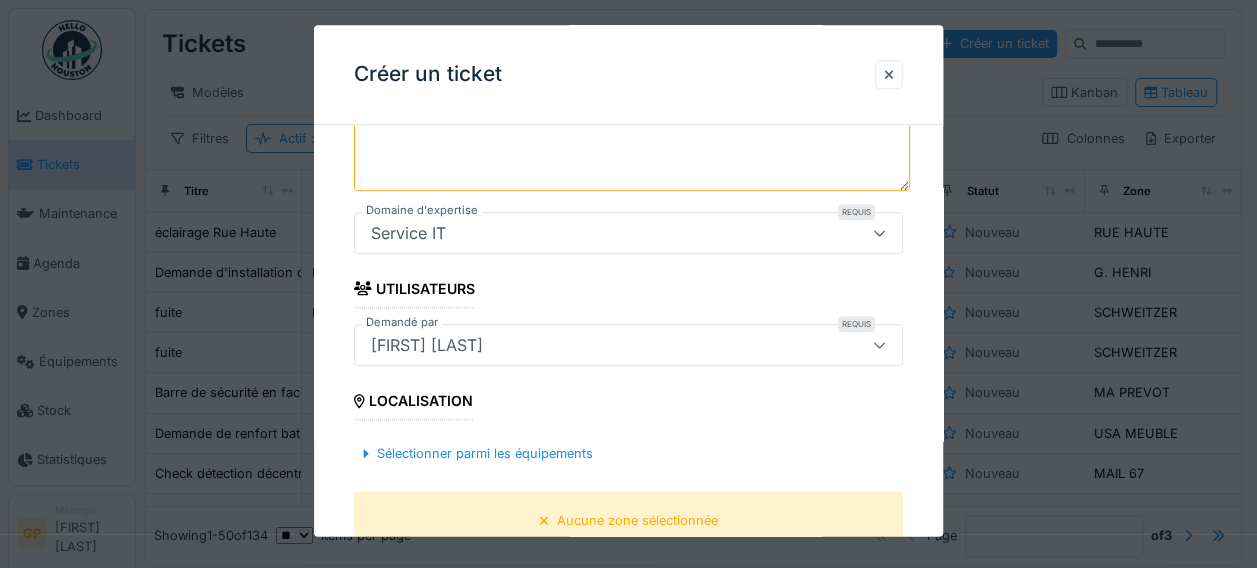 click on "[FIRST] [LAST]" at bounding box center (601, 345) 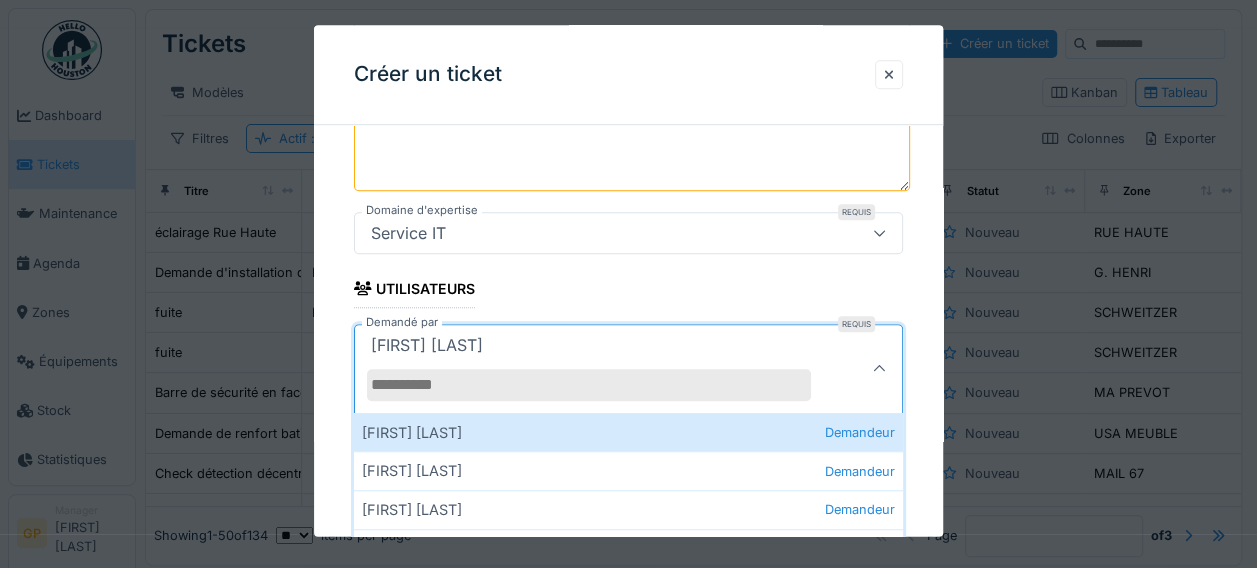 click on "[FIRST] [LAST]" at bounding box center [601, 369] 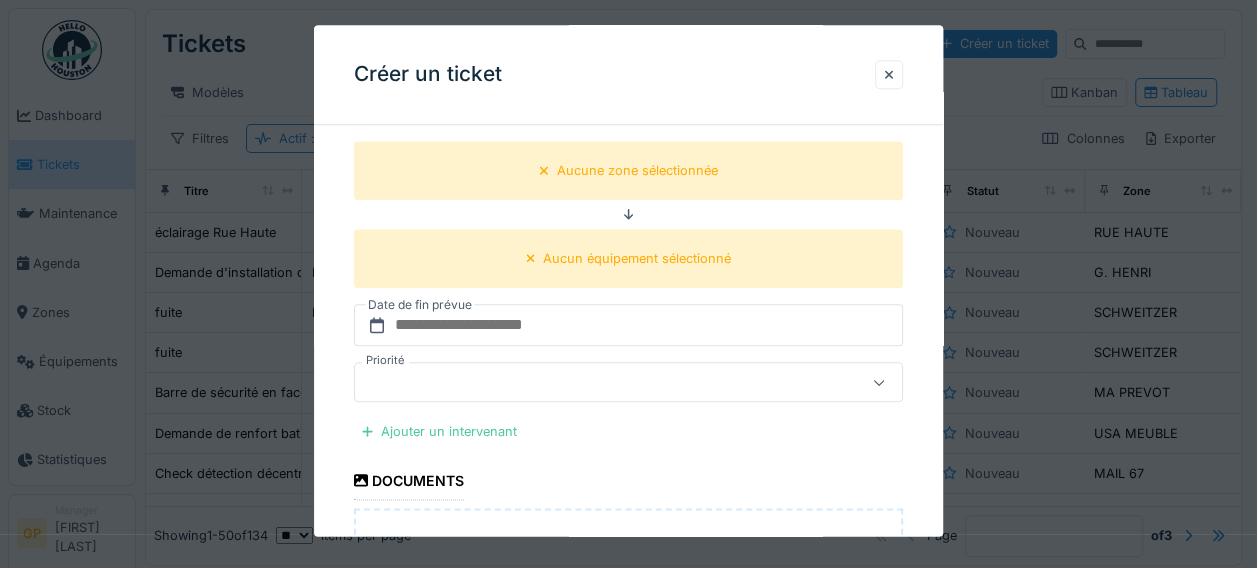 scroll, scrollTop: 1000, scrollLeft: 0, axis: vertical 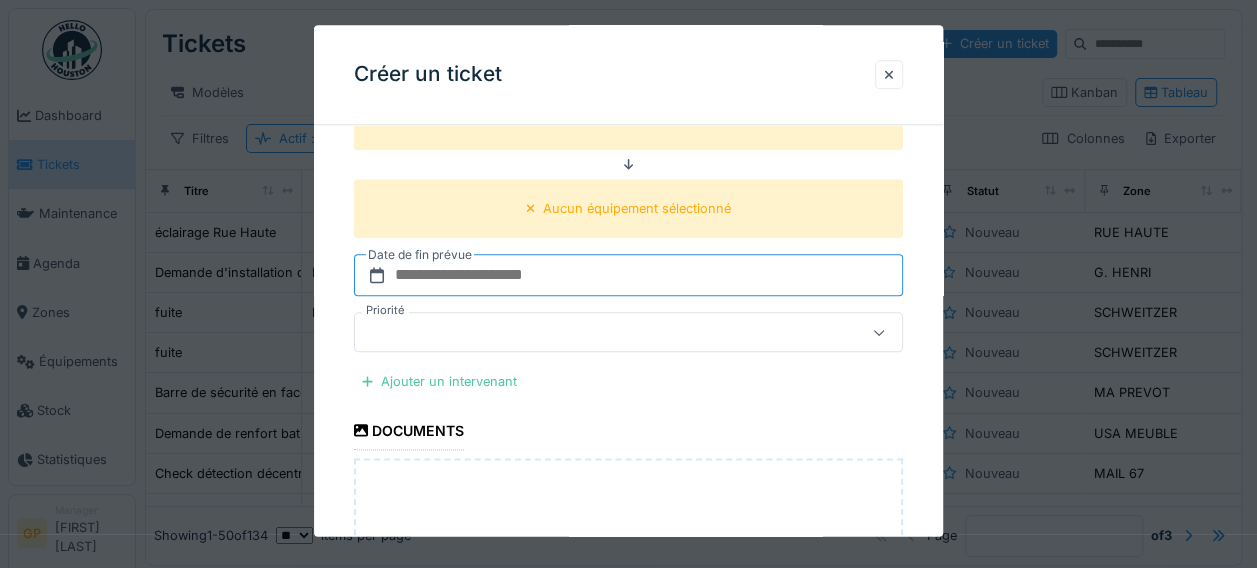click at bounding box center [628, 276] 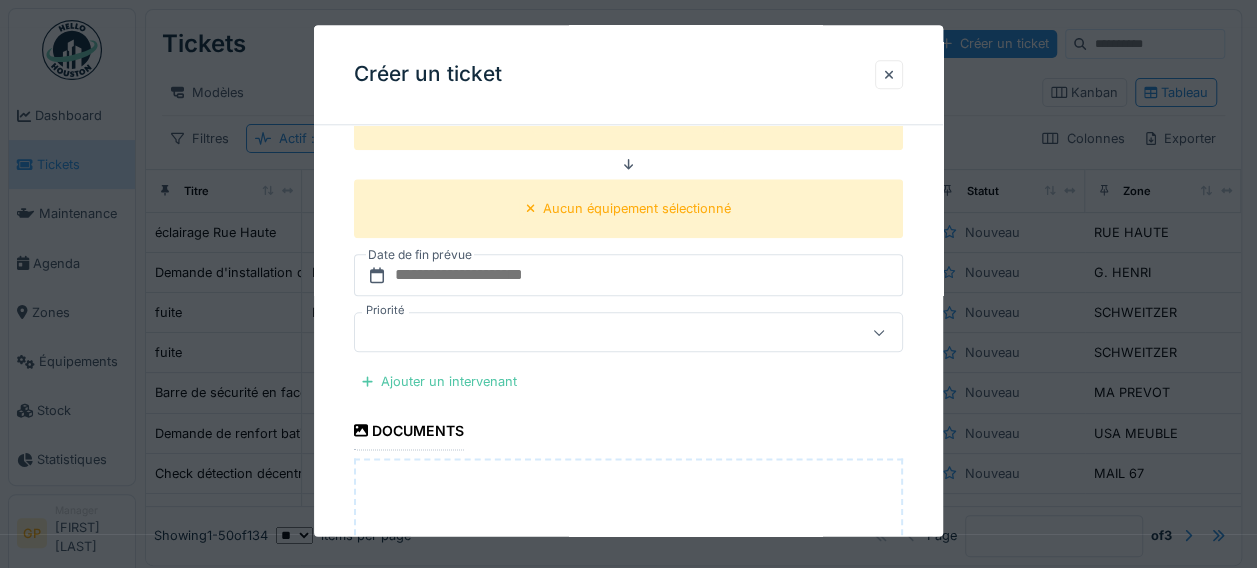 click on "**********" at bounding box center (628, -5) 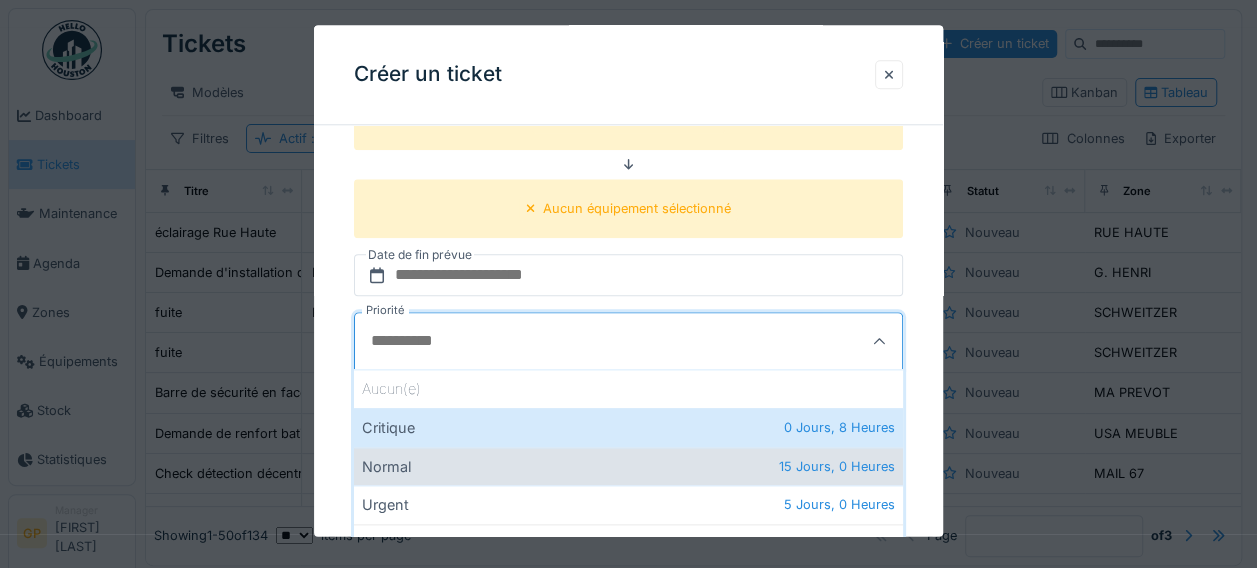click on "Normal   15 Jours, 0 Heures" at bounding box center [628, 466] 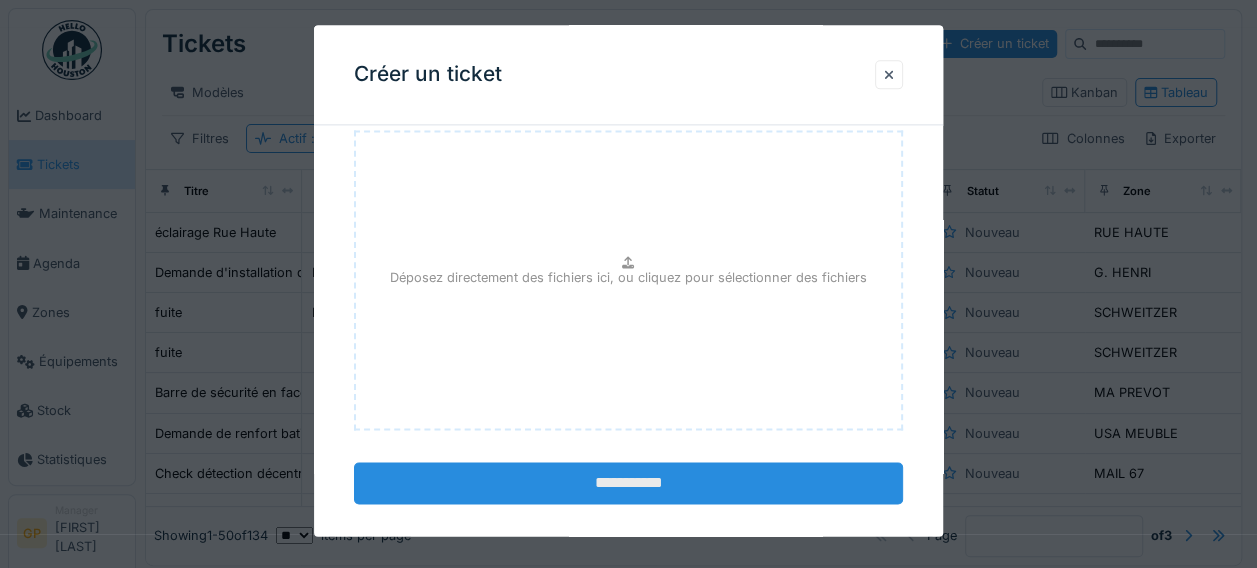 scroll, scrollTop: 1344, scrollLeft: 0, axis: vertical 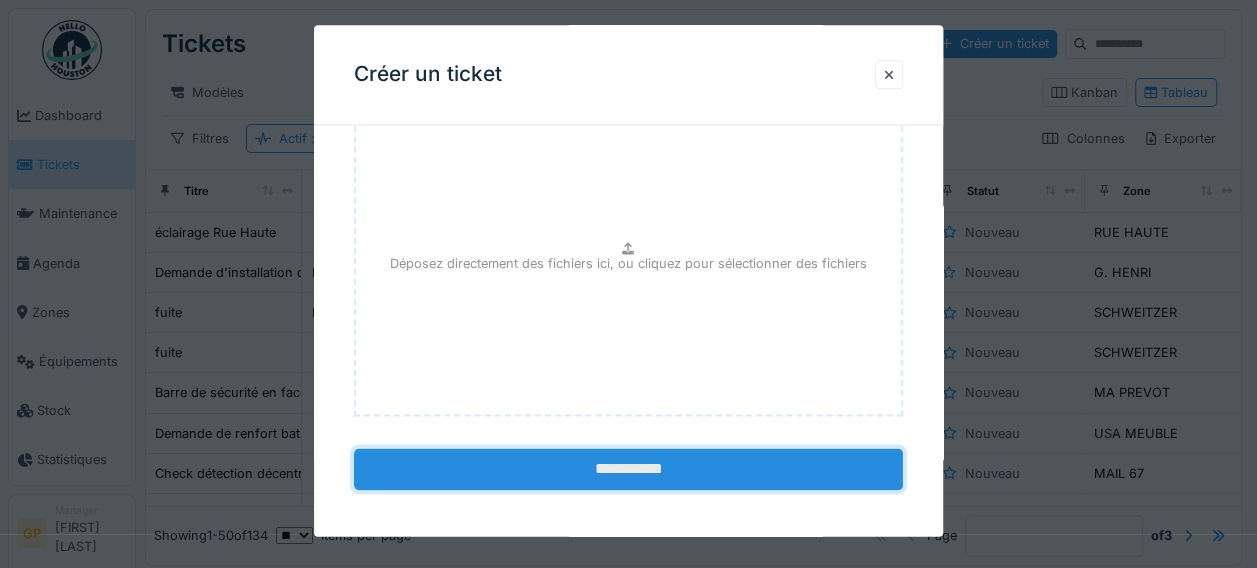click on "**********" at bounding box center (628, 469) 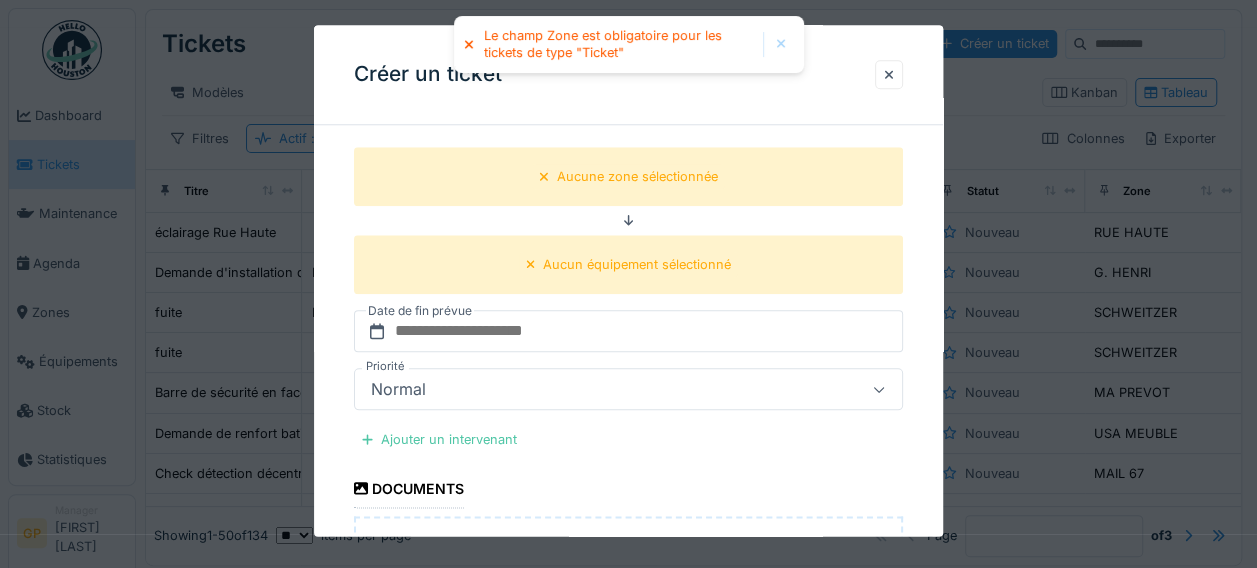 scroll, scrollTop: 844, scrollLeft: 0, axis: vertical 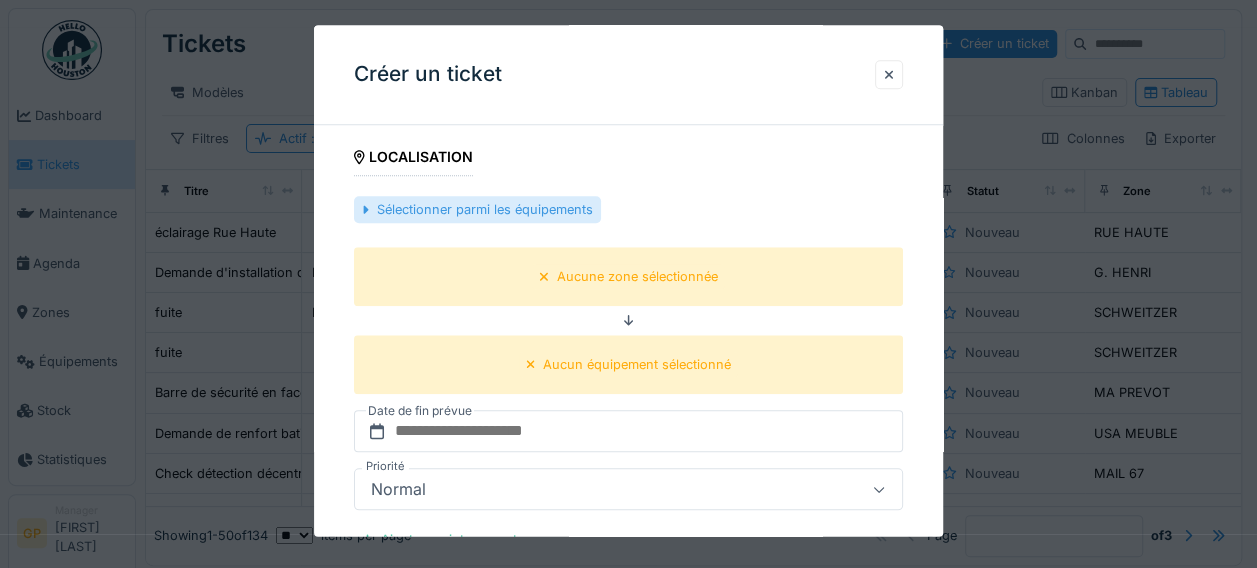 click on "Sélectionner parmi les équipements" at bounding box center (477, 210) 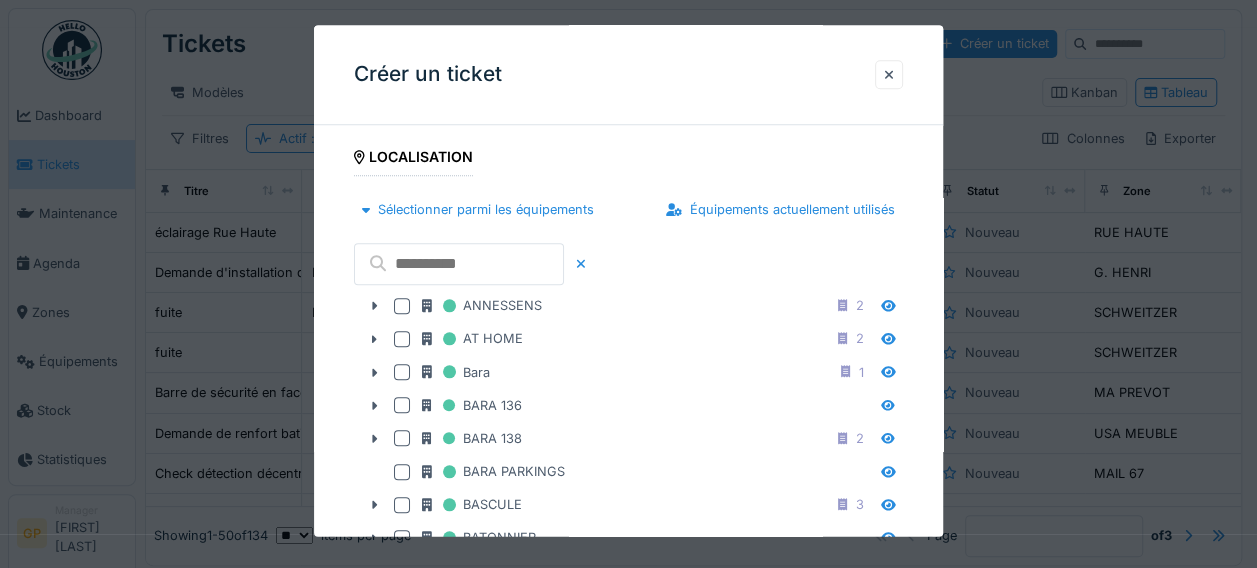 click at bounding box center (459, 265) 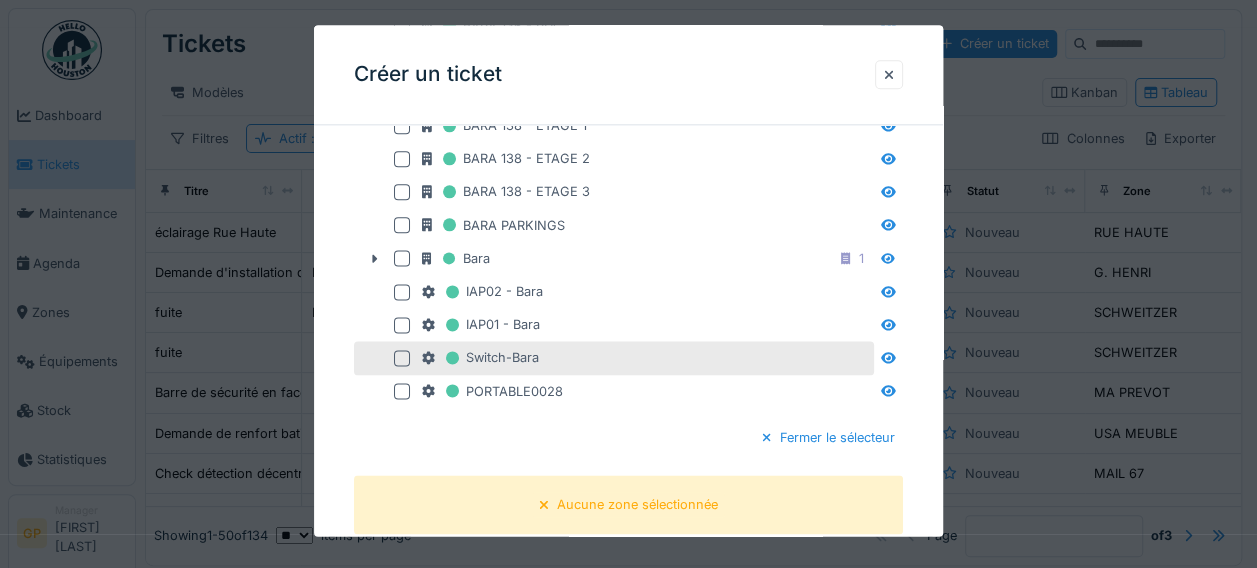 scroll, scrollTop: 1144, scrollLeft: 0, axis: vertical 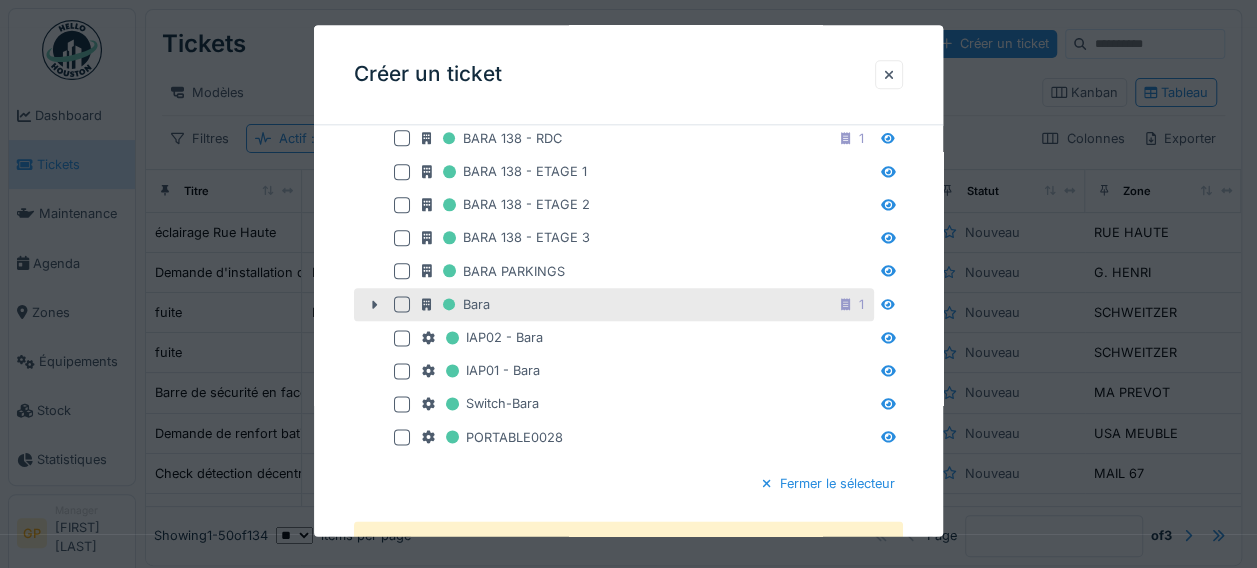 type on "****" 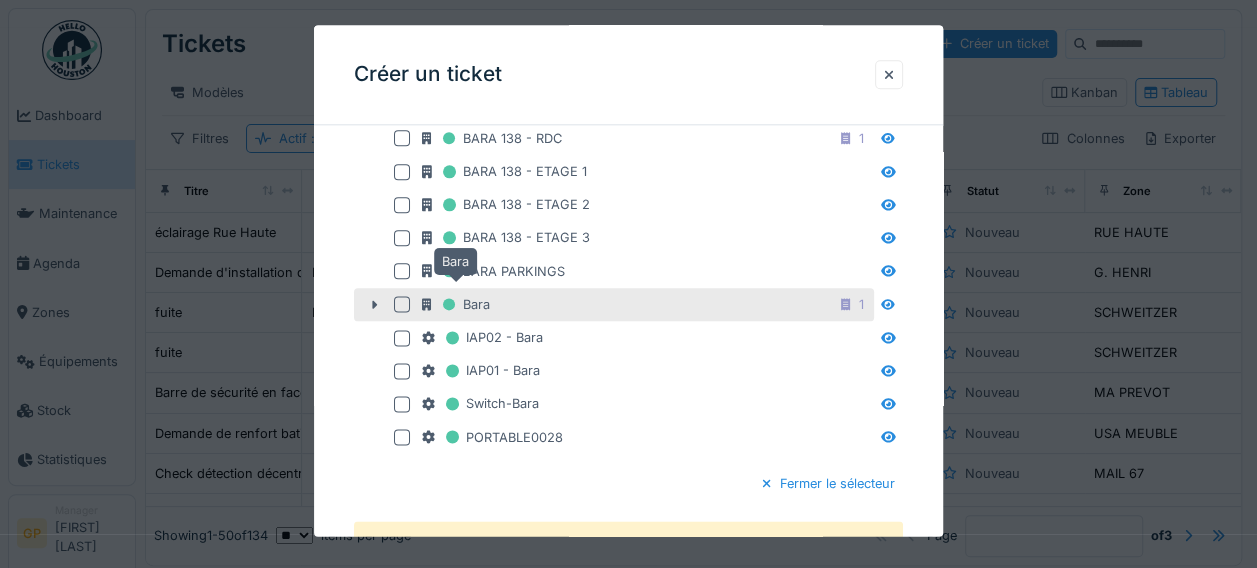 click on "Bara" at bounding box center (455, 304) 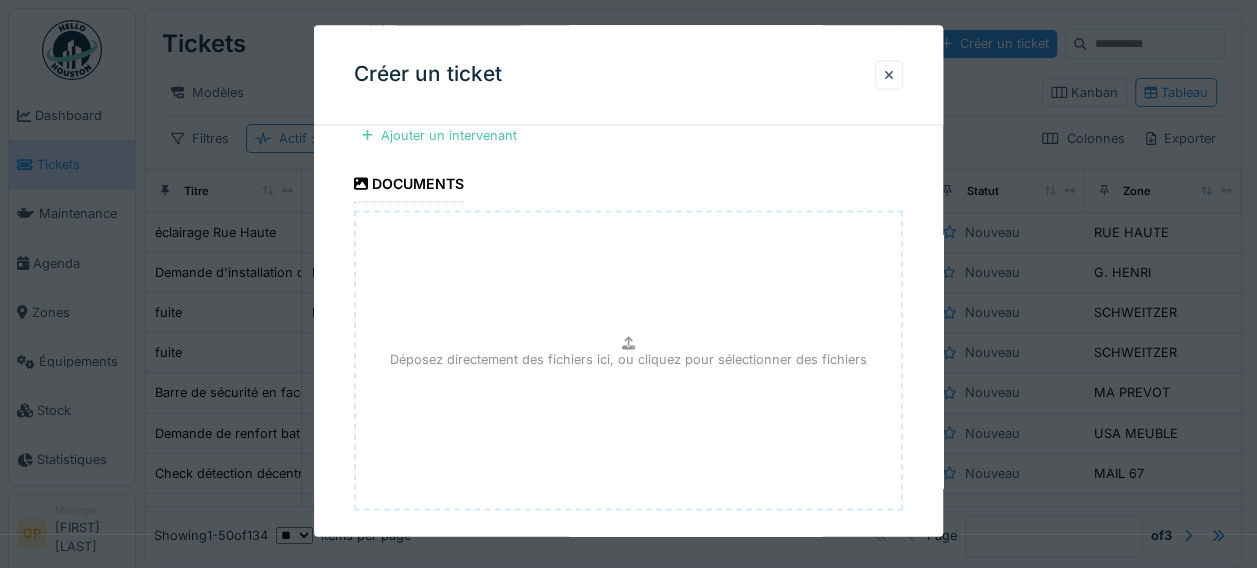 scroll, scrollTop: 1908, scrollLeft: 0, axis: vertical 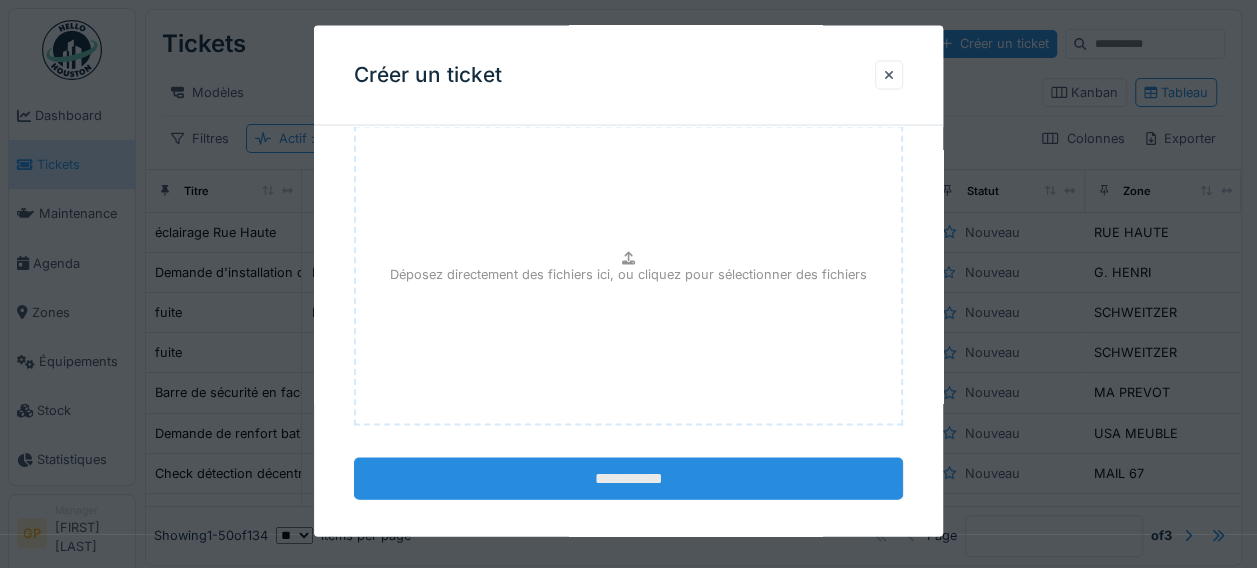 click on "**********" at bounding box center (628, 479) 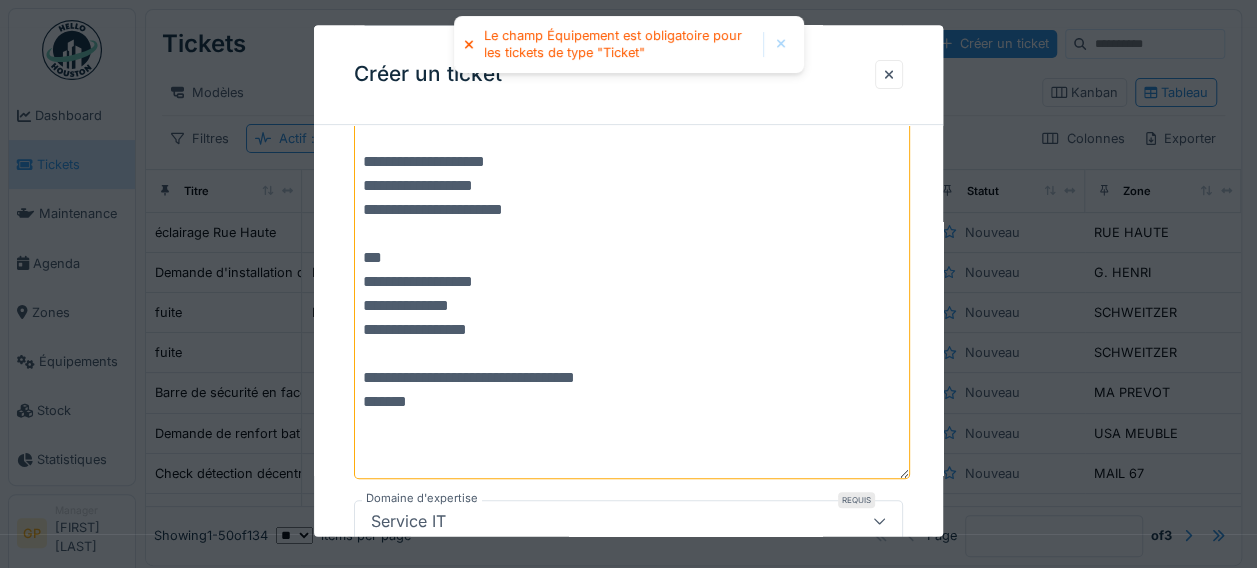 scroll, scrollTop: 8, scrollLeft: 0, axis: vertical 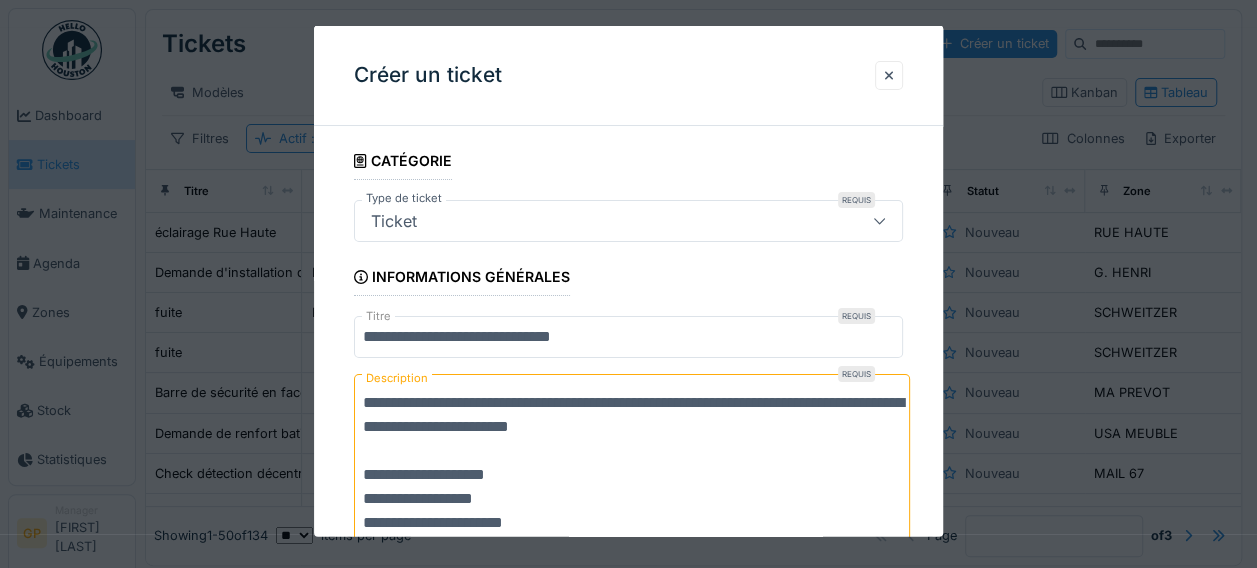 click at bounding box center (879, 221) 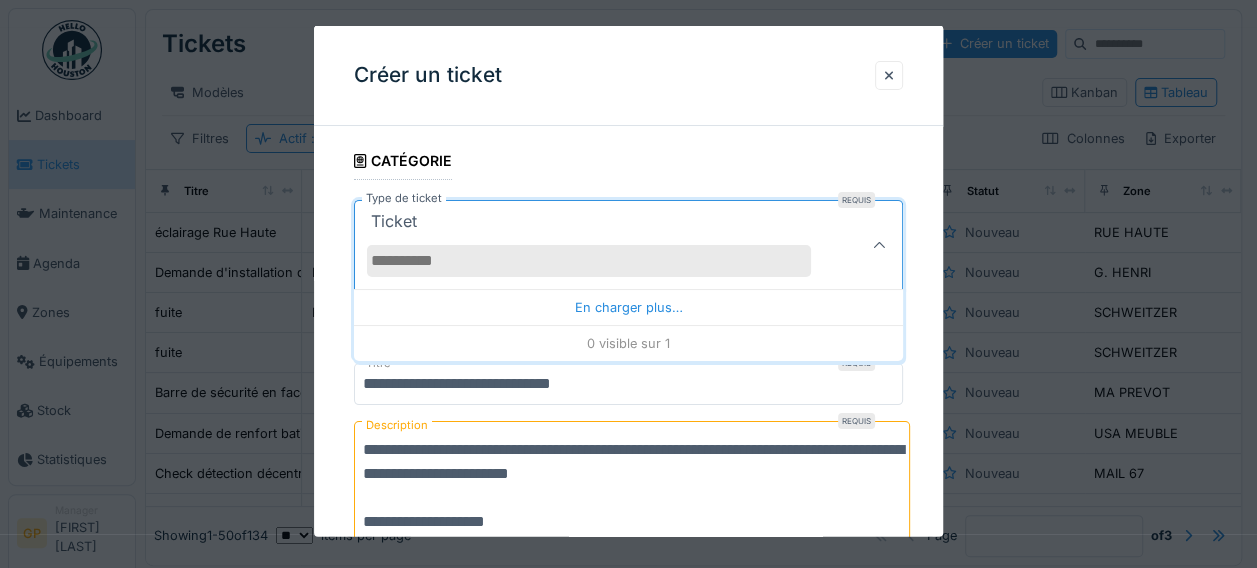 click at bounding box center (879, 245) 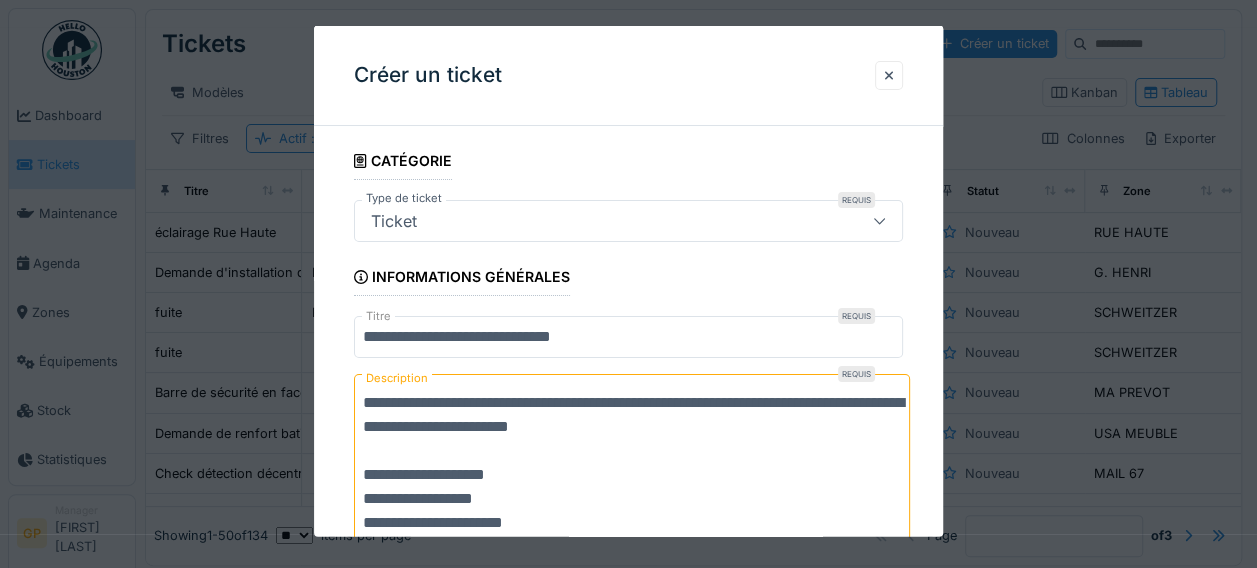 click at bounding box center [879, 221] 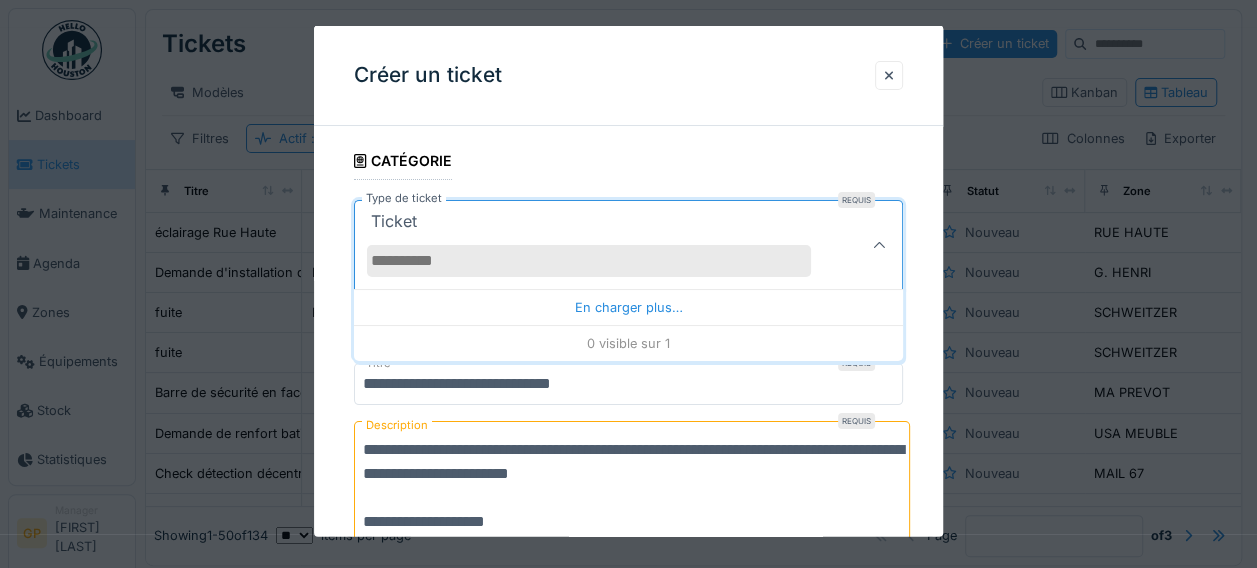 click at bounding box center (879, 245) 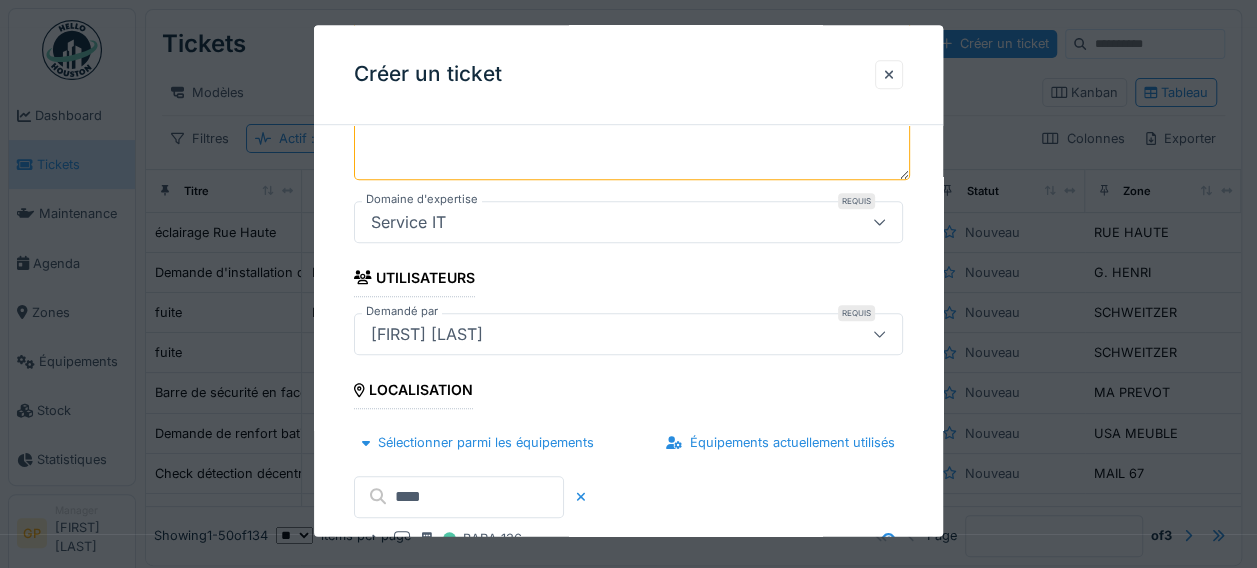 scroll, scrollTop: 500, scrollLeft: 0, axis: vertical 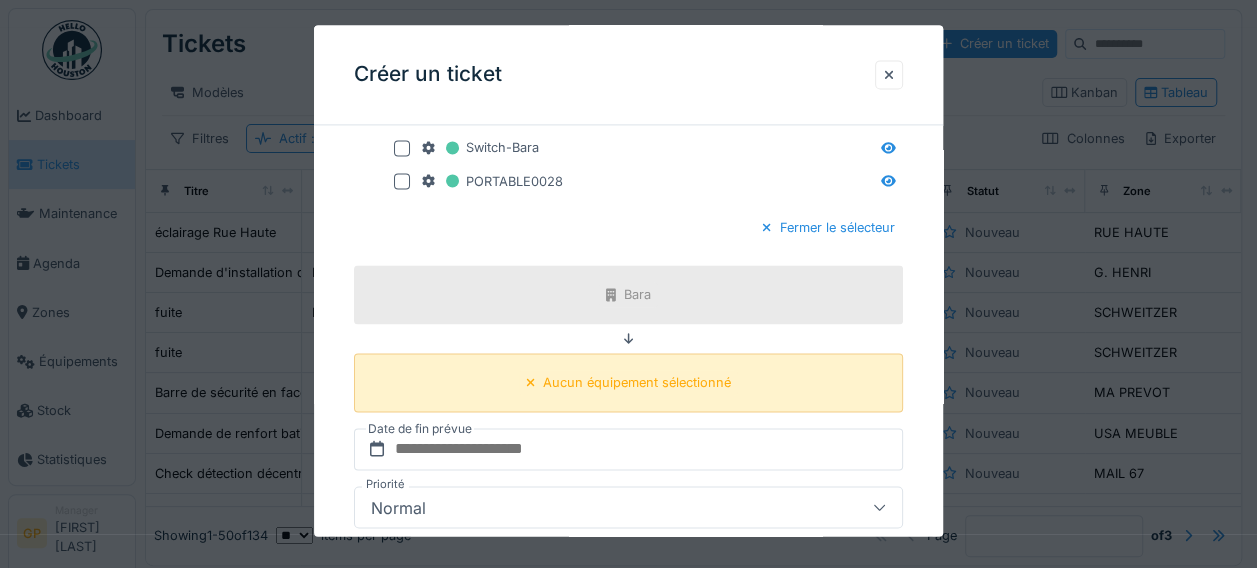 click on "Aucun équipement sélectionné" at bounding box center (637, 382) 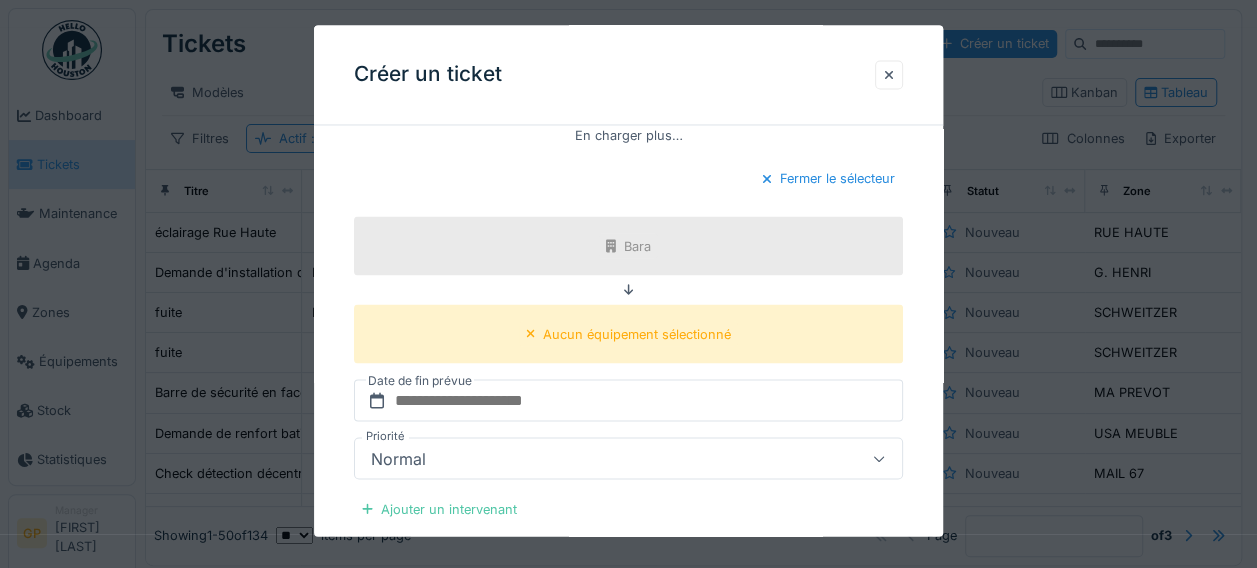 scroll, scrollTop: 1700, scrollLeft: 0, axis: vertical 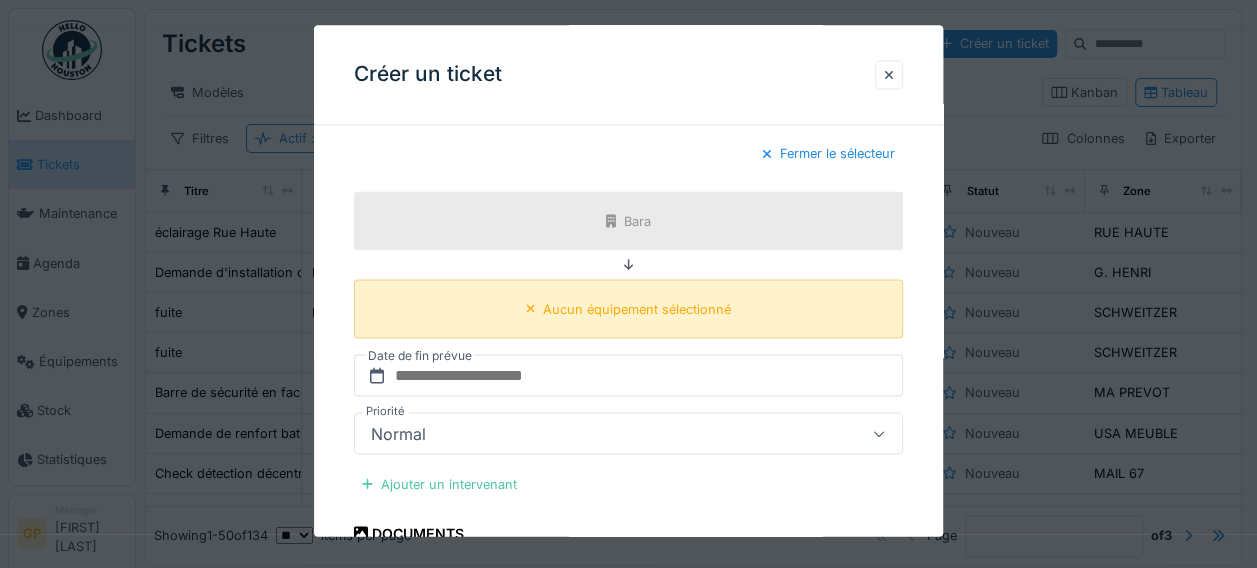 click on "Aucun équipement sélectionné" at bounding box center [637, 309] 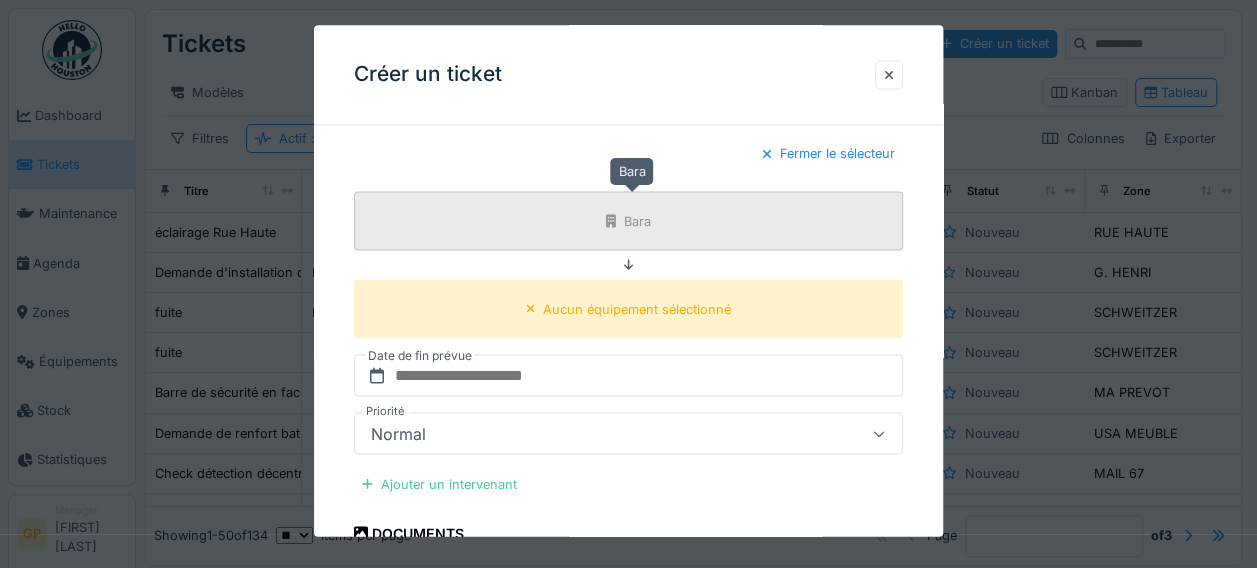 click on "Bara" at bounding box center (628, 221) 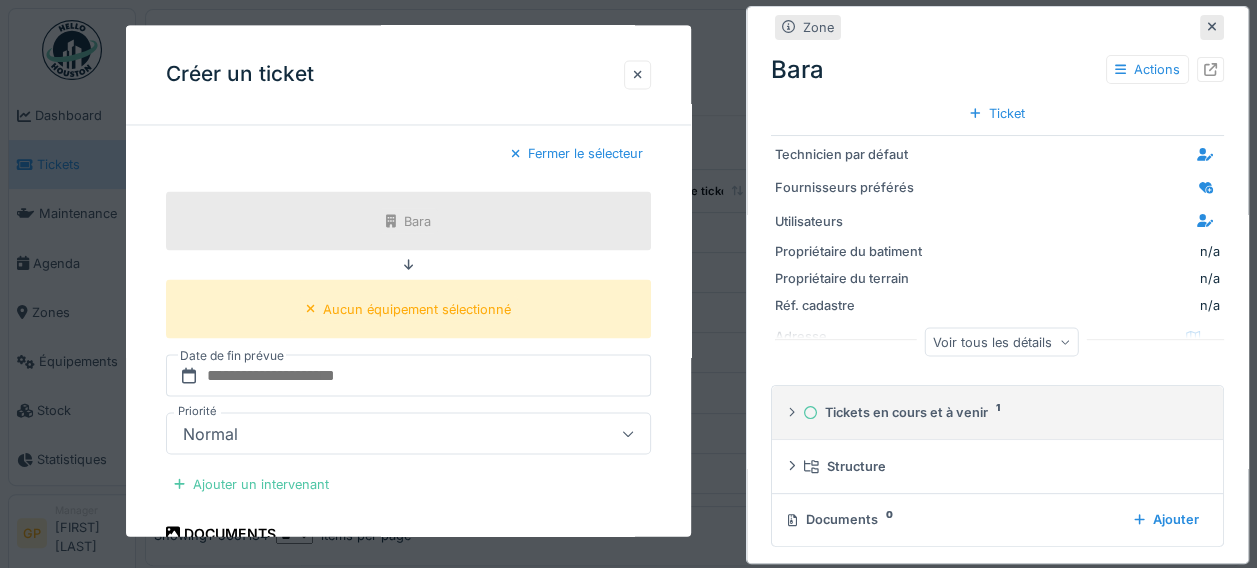 scroll, scrollTop: 0, scrollLeft: 0, axis: both 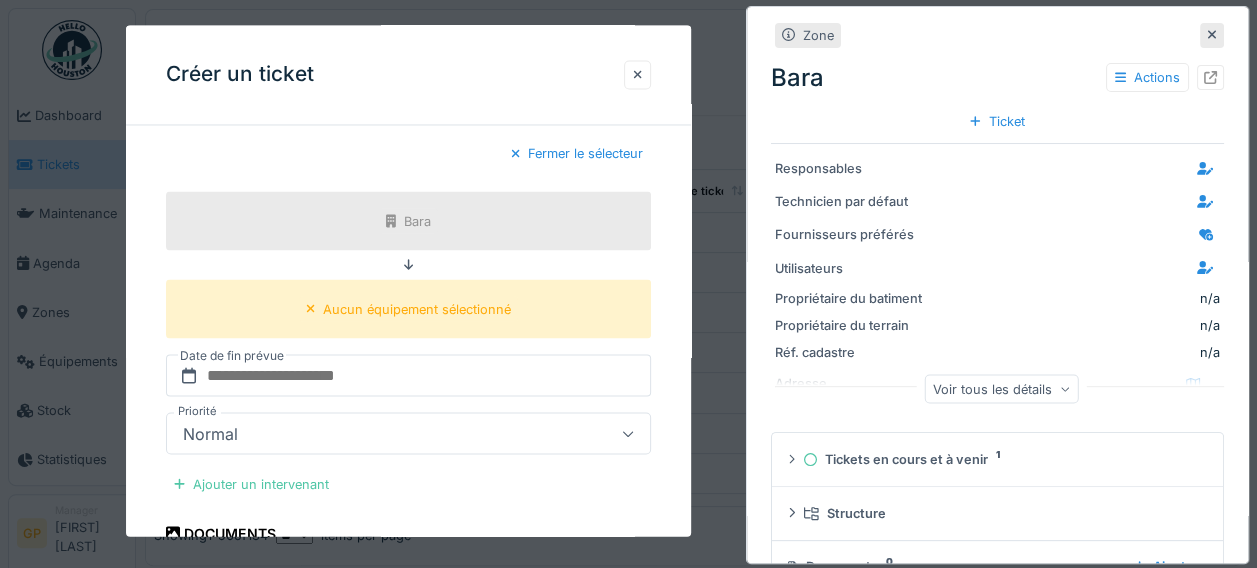 click 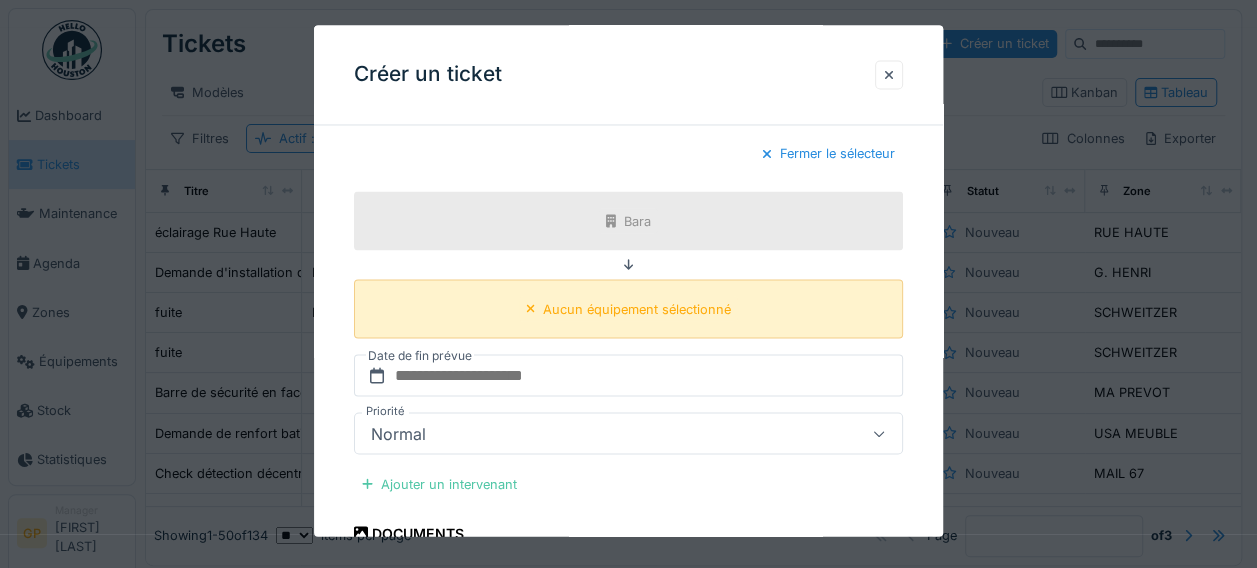 click on "Aucun équipement sélectionné" at bounding box center [628, 309] 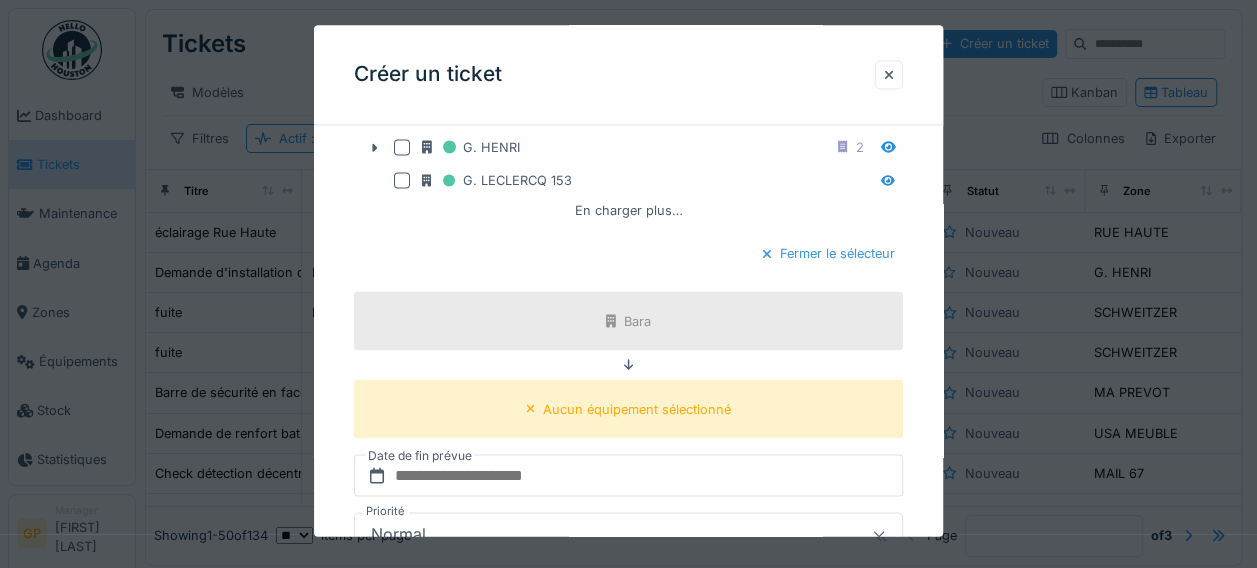 click on "Fermer le sélecteur" at bounding box center [828, 254] 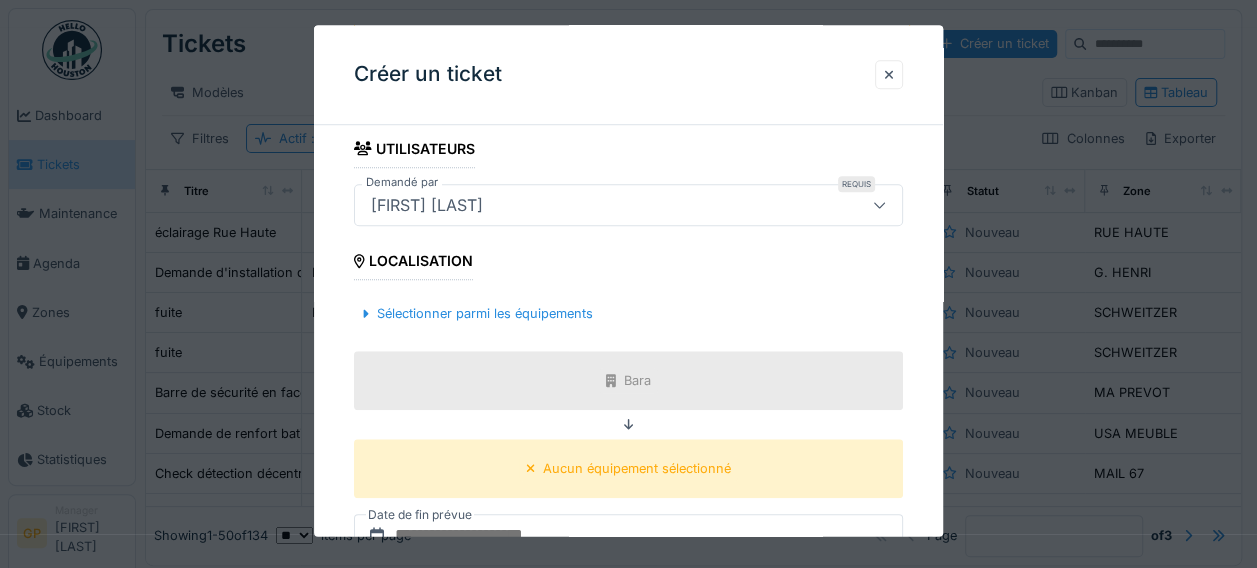 scroll, scrollTop: 722, scrollLeft: 0, axis: vertical 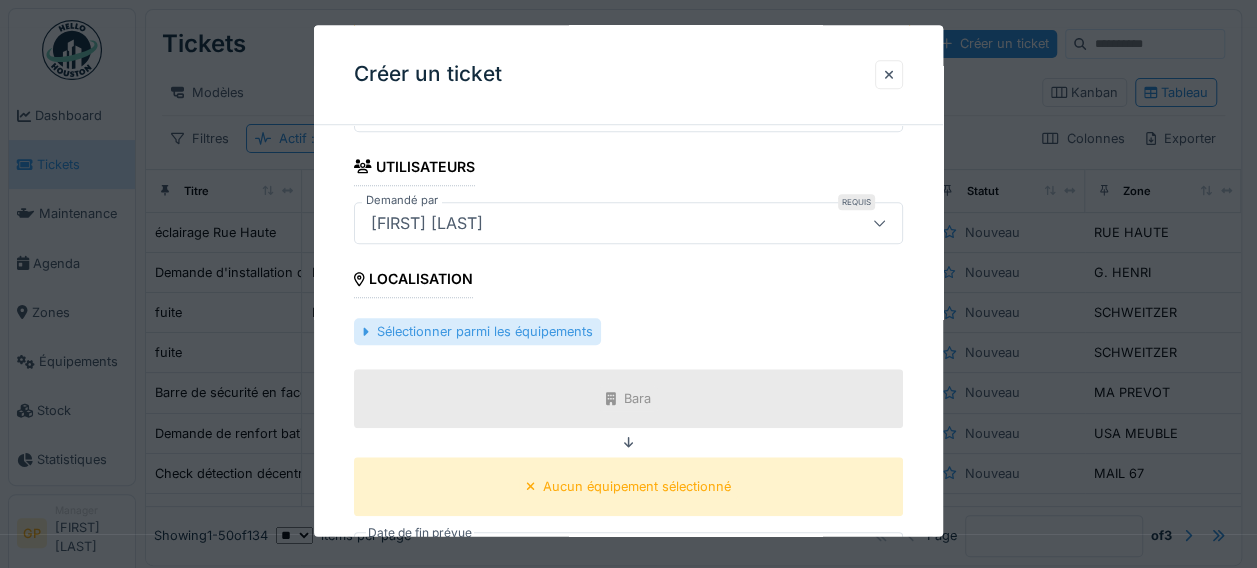 click on "Sélectionner parmi les équipements" at bounding box center [477, 332] 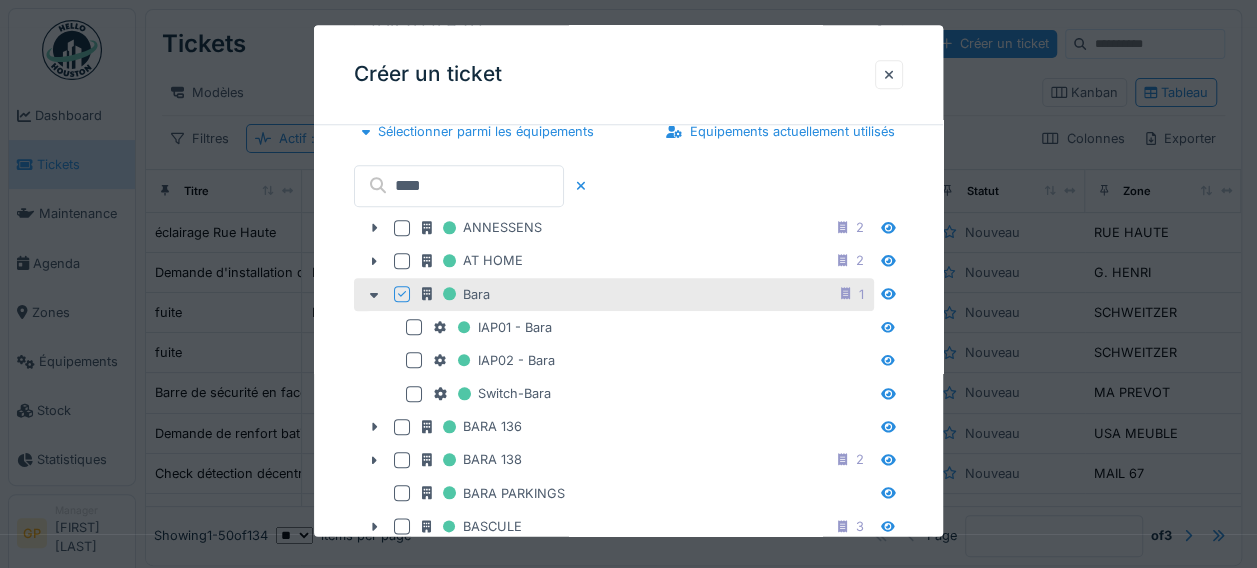 scroll, scrollTop: 922, scrollLeft: 0, axis: vertical 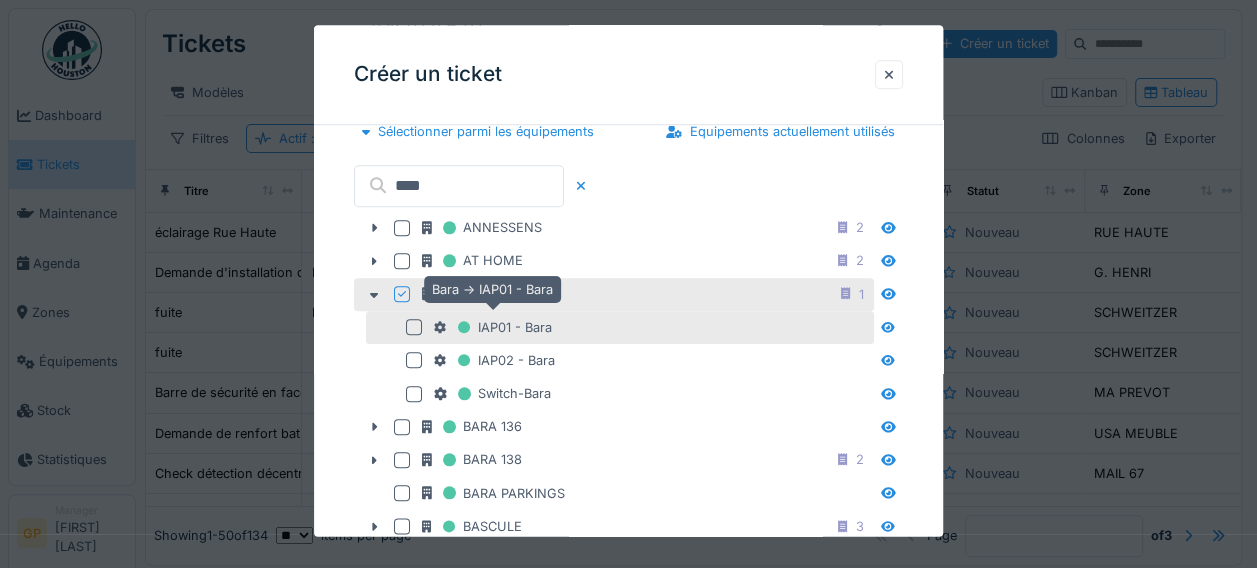 click on "IAP01 - Bara" at bounding box center (493, 327) 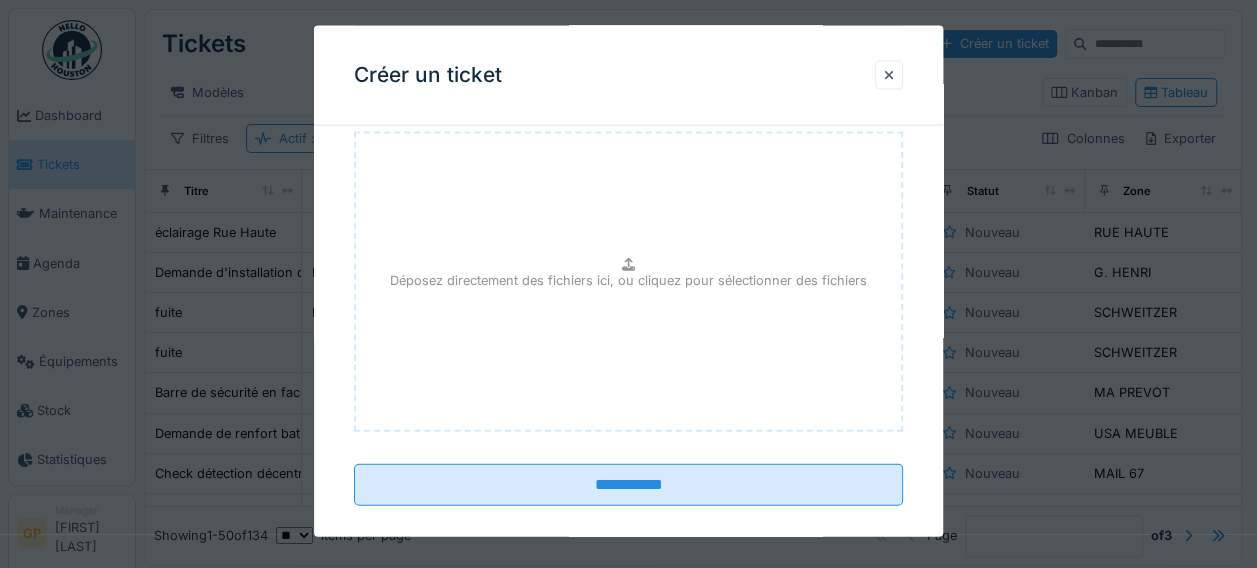 scroll, scrollTop: 2228, scrollLeft: 0, axis: vertical 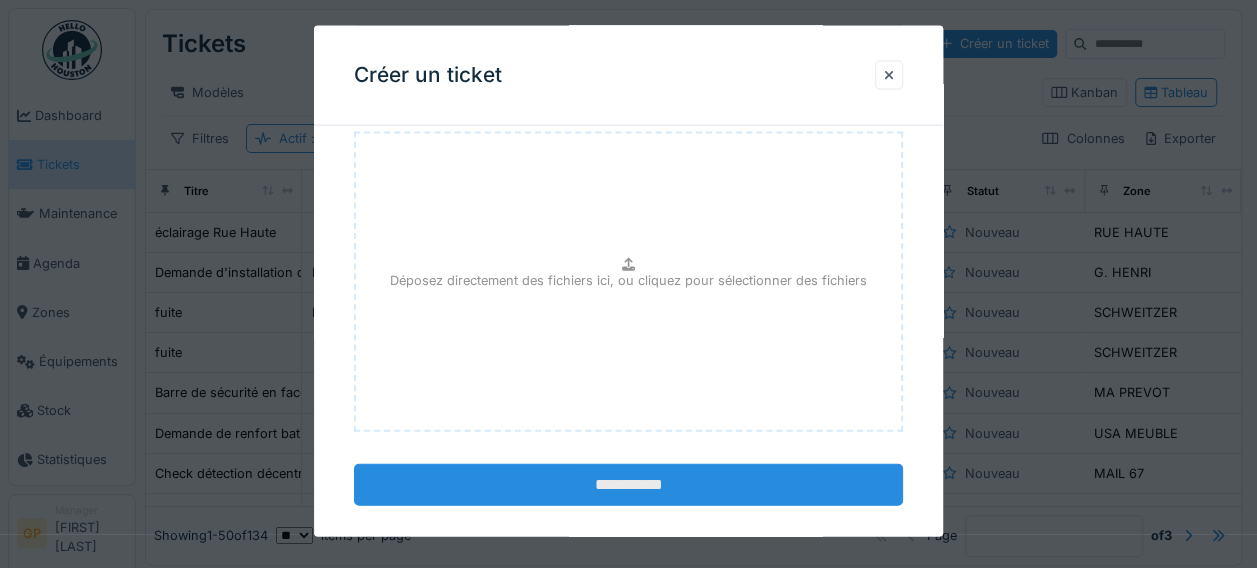click on "**********" at bounding box center [628, 485] 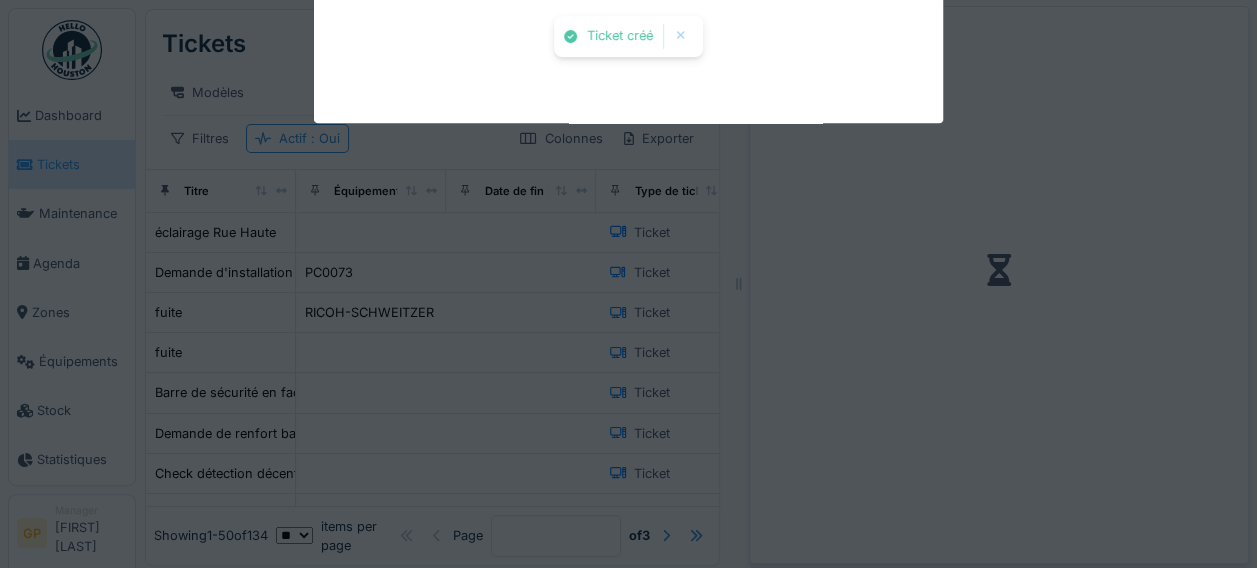 scroll, scrollTop: 0, scrollLeft: 0, axis: both 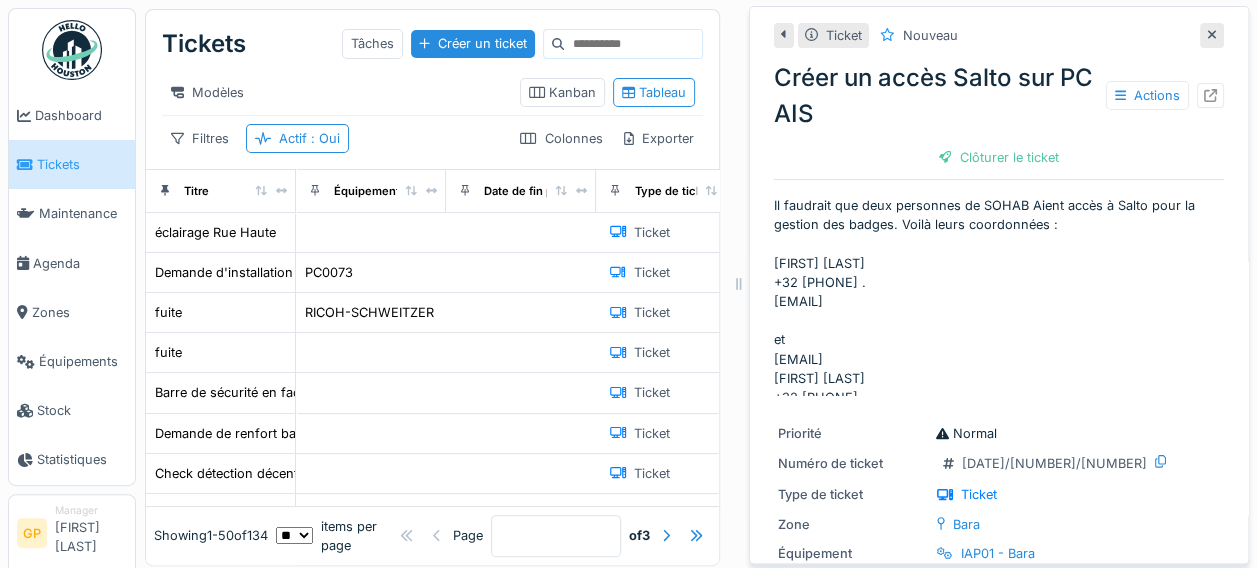 click 